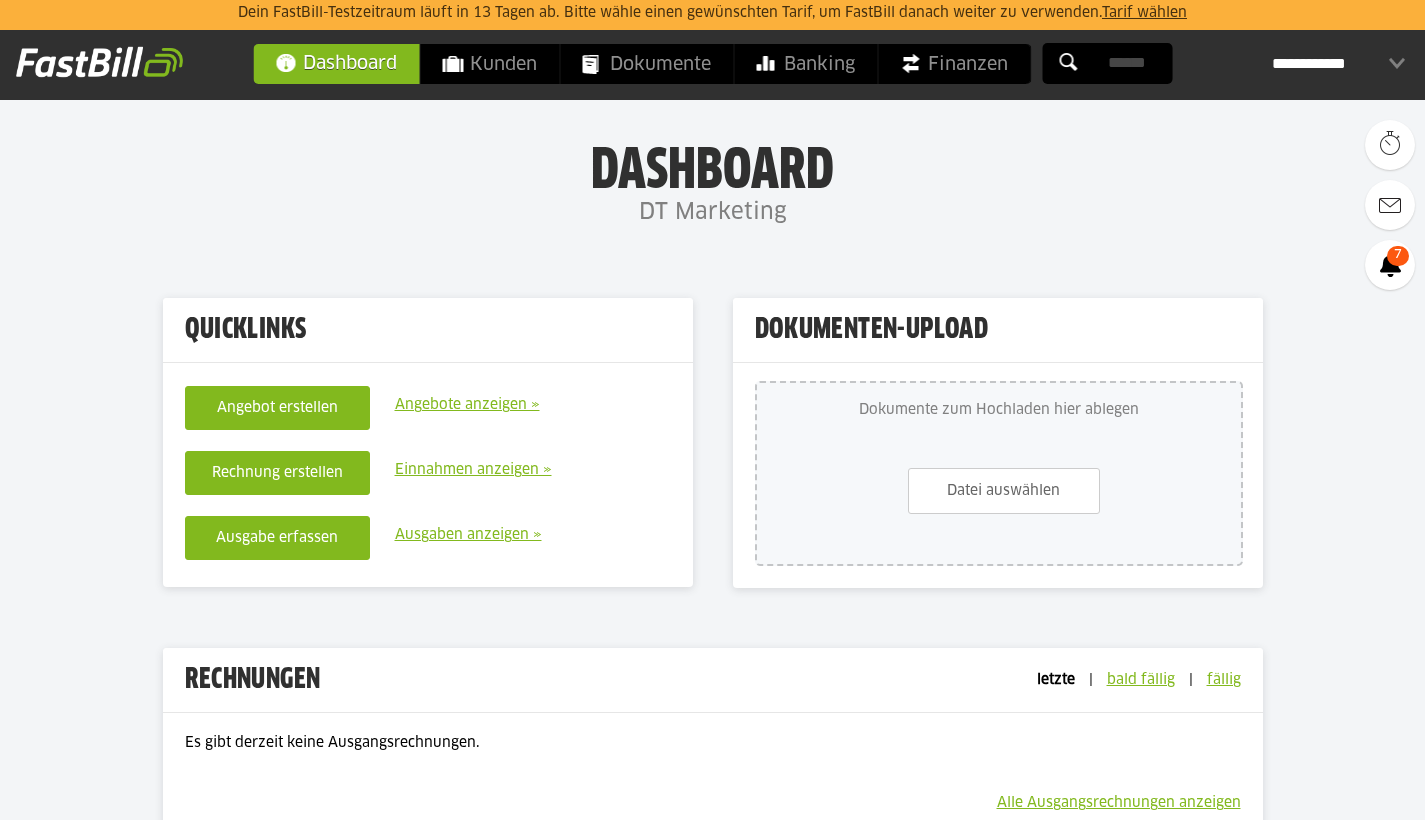 scroll, scrollTop: 0, scrollLeft: 0, axis: both 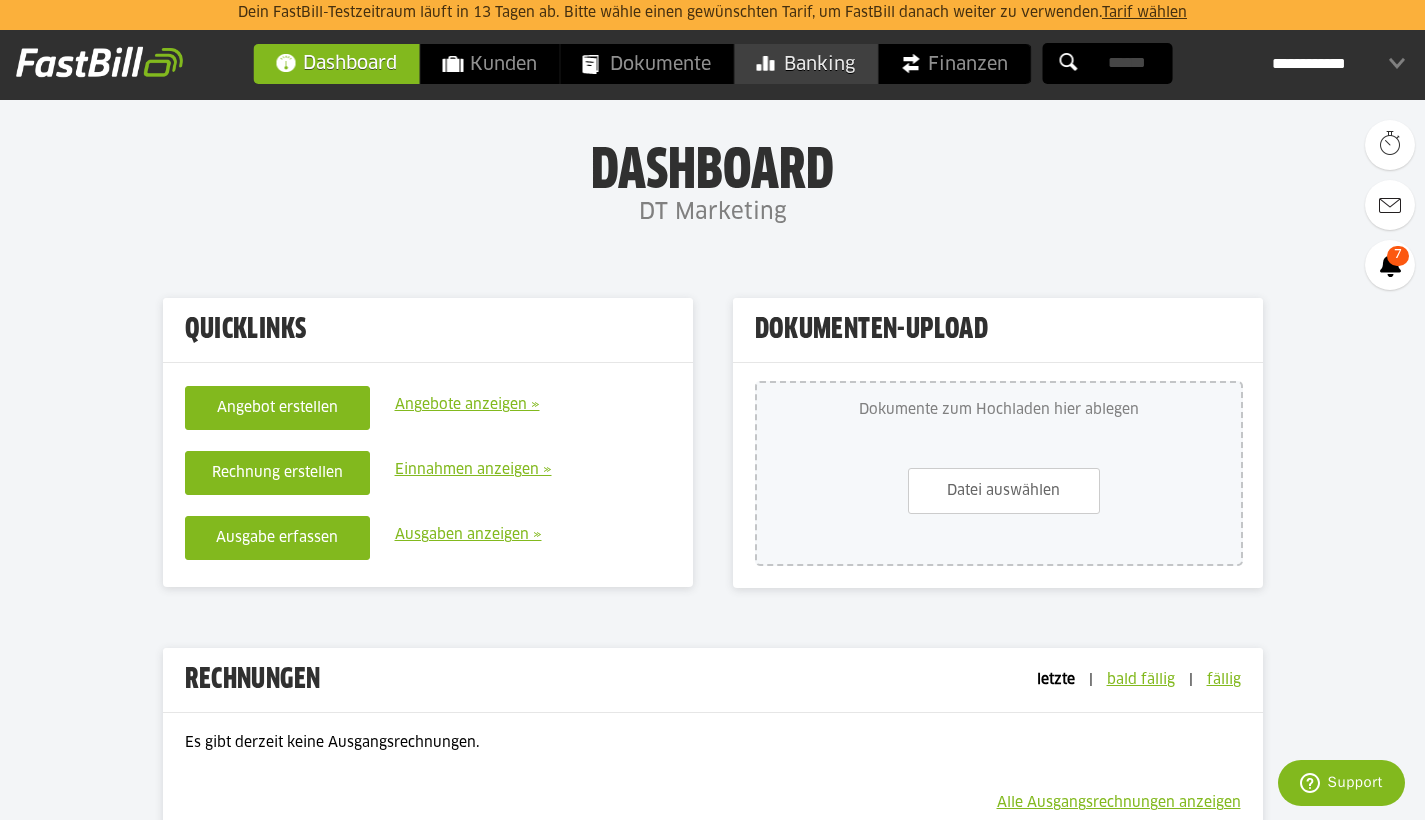 click on "Banking" at bounding box center (805, 64) 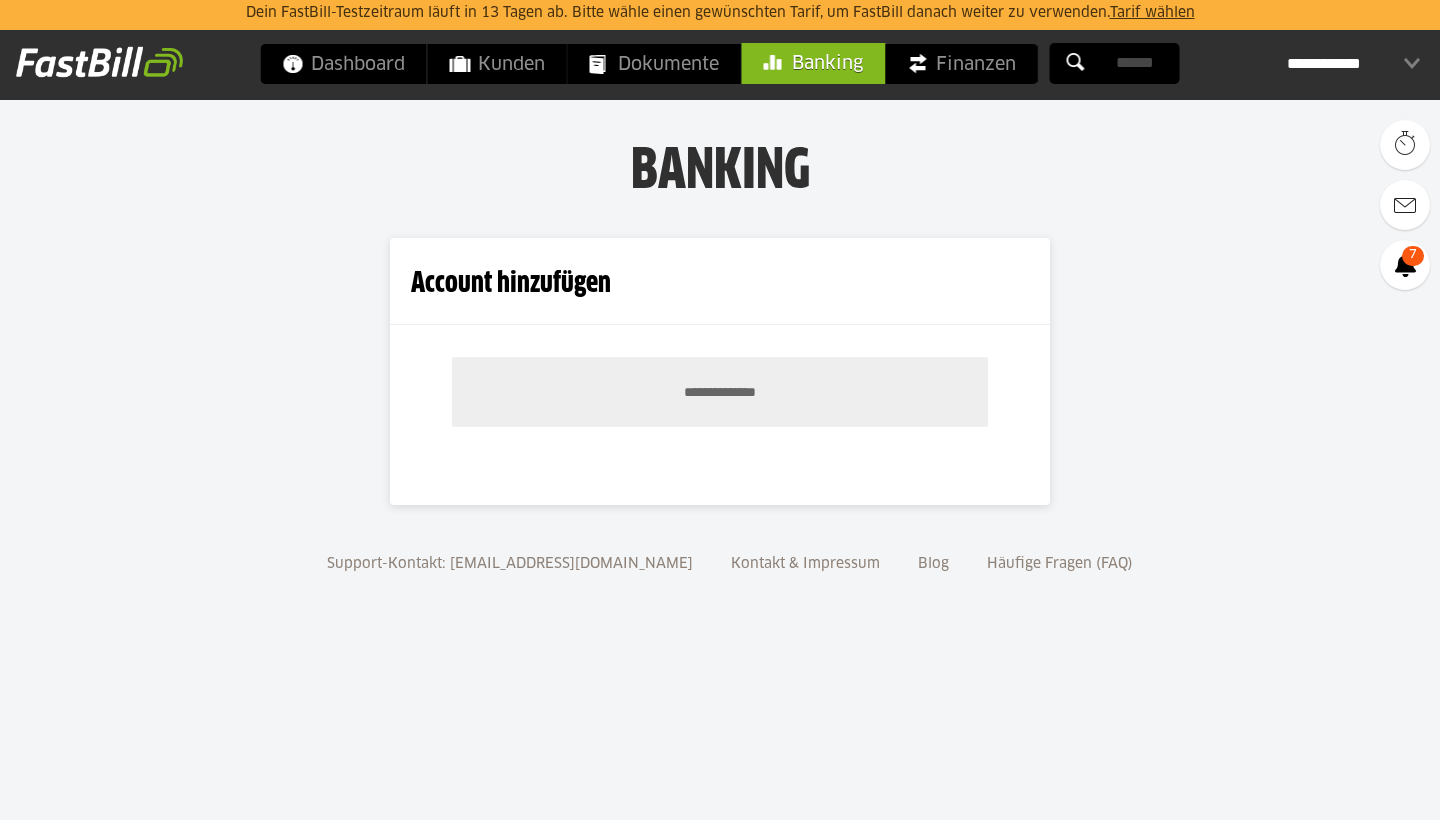 scroll, scrollTop: 0, scrollLeft: 0, axis: both 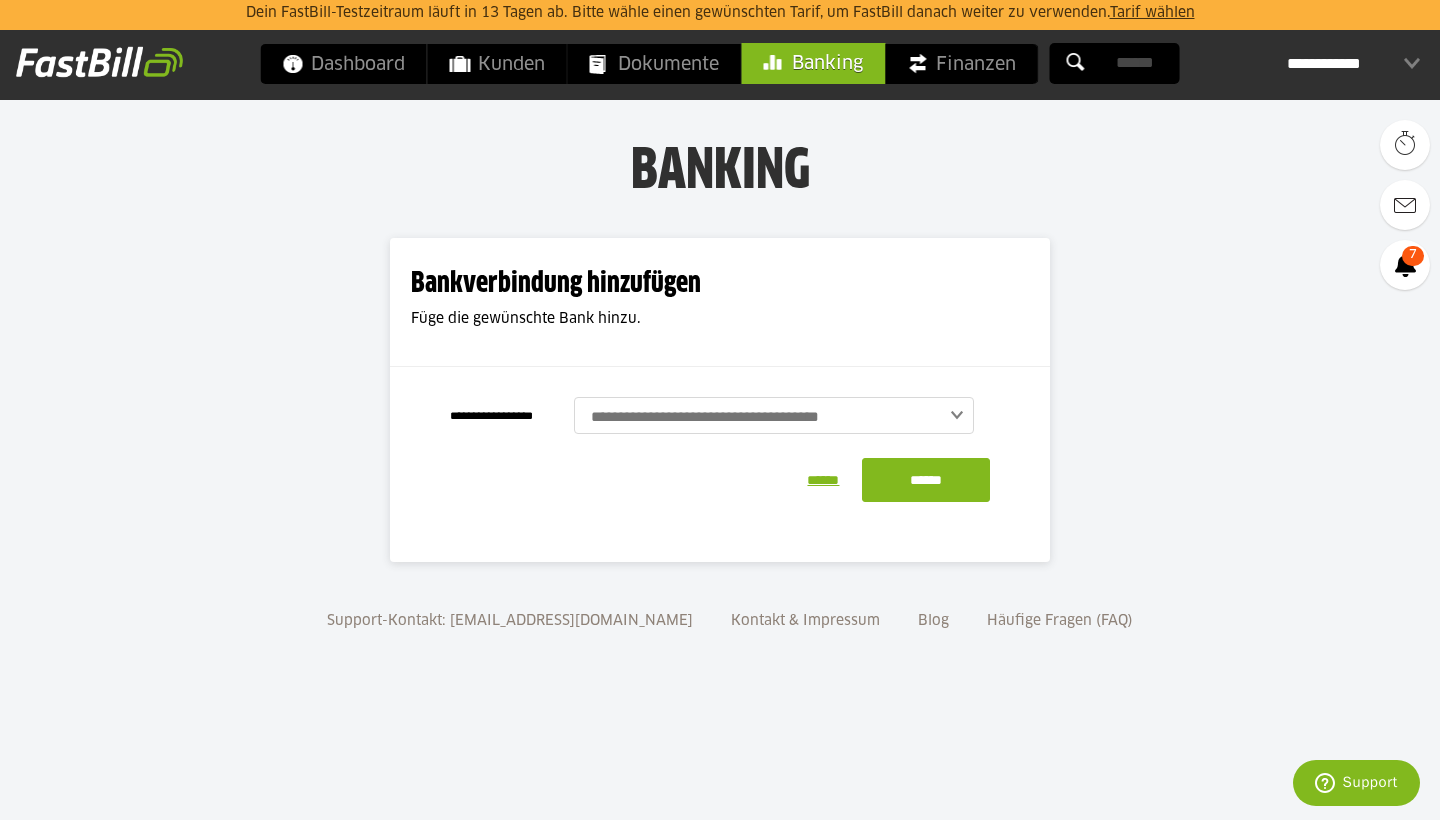 click at bounding box center (782, 417) 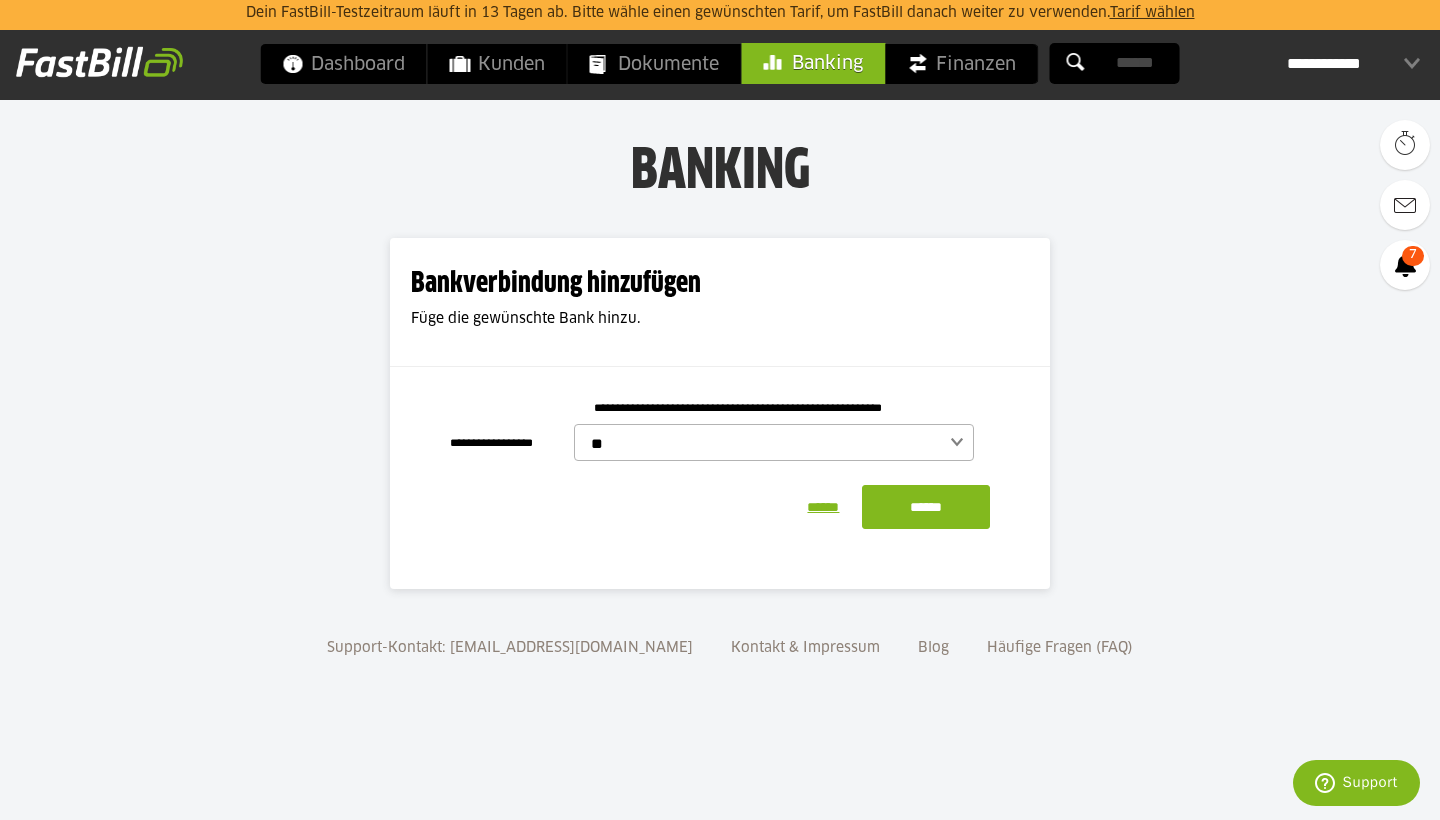 type on "***" 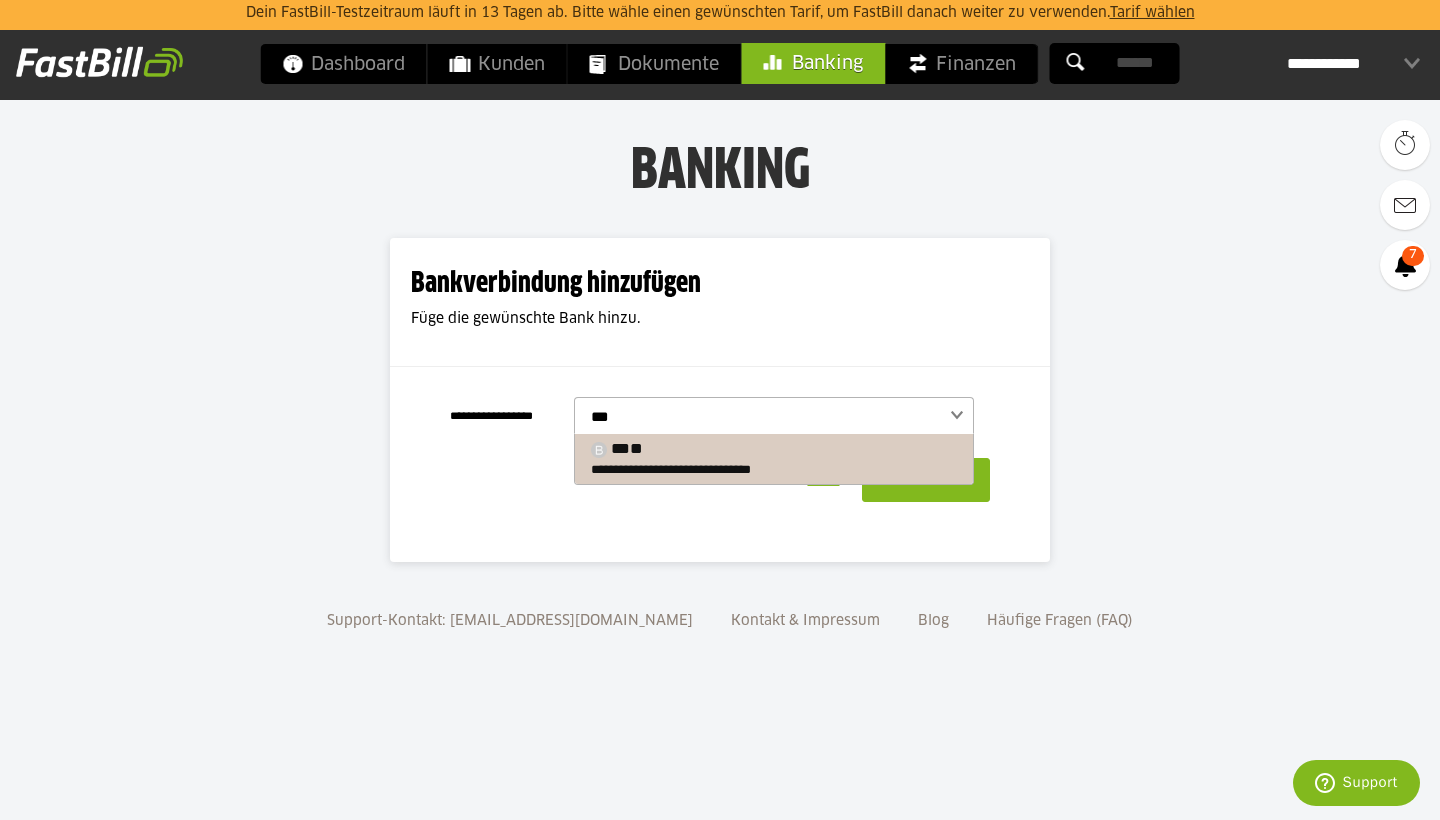type 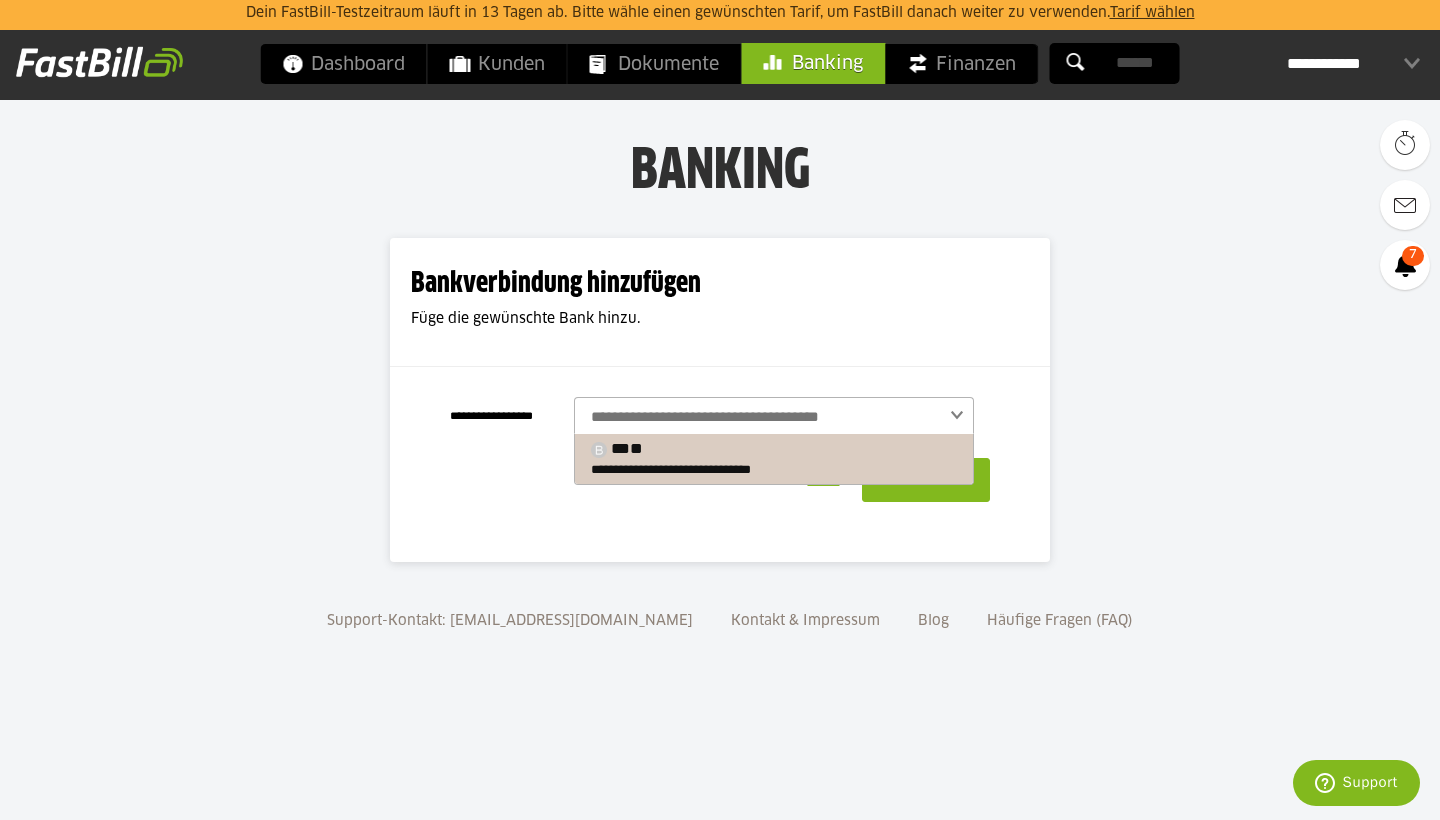 drag, startPoint x: 706, startPoint y: 414, endPoint x: 784, endPoint y: 456, distance: 88.588936 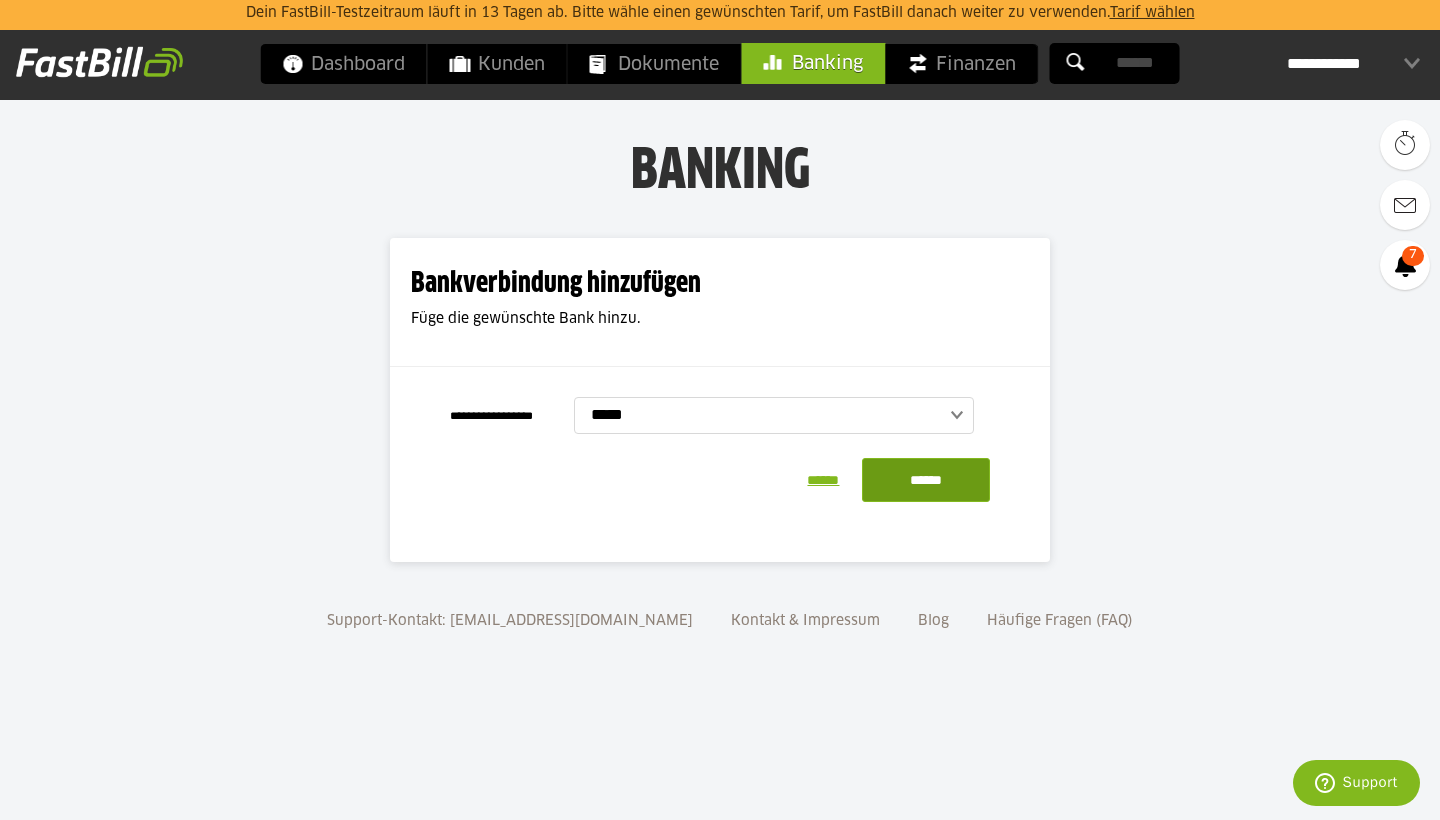 click on "******" at bounding box center (926, 480) 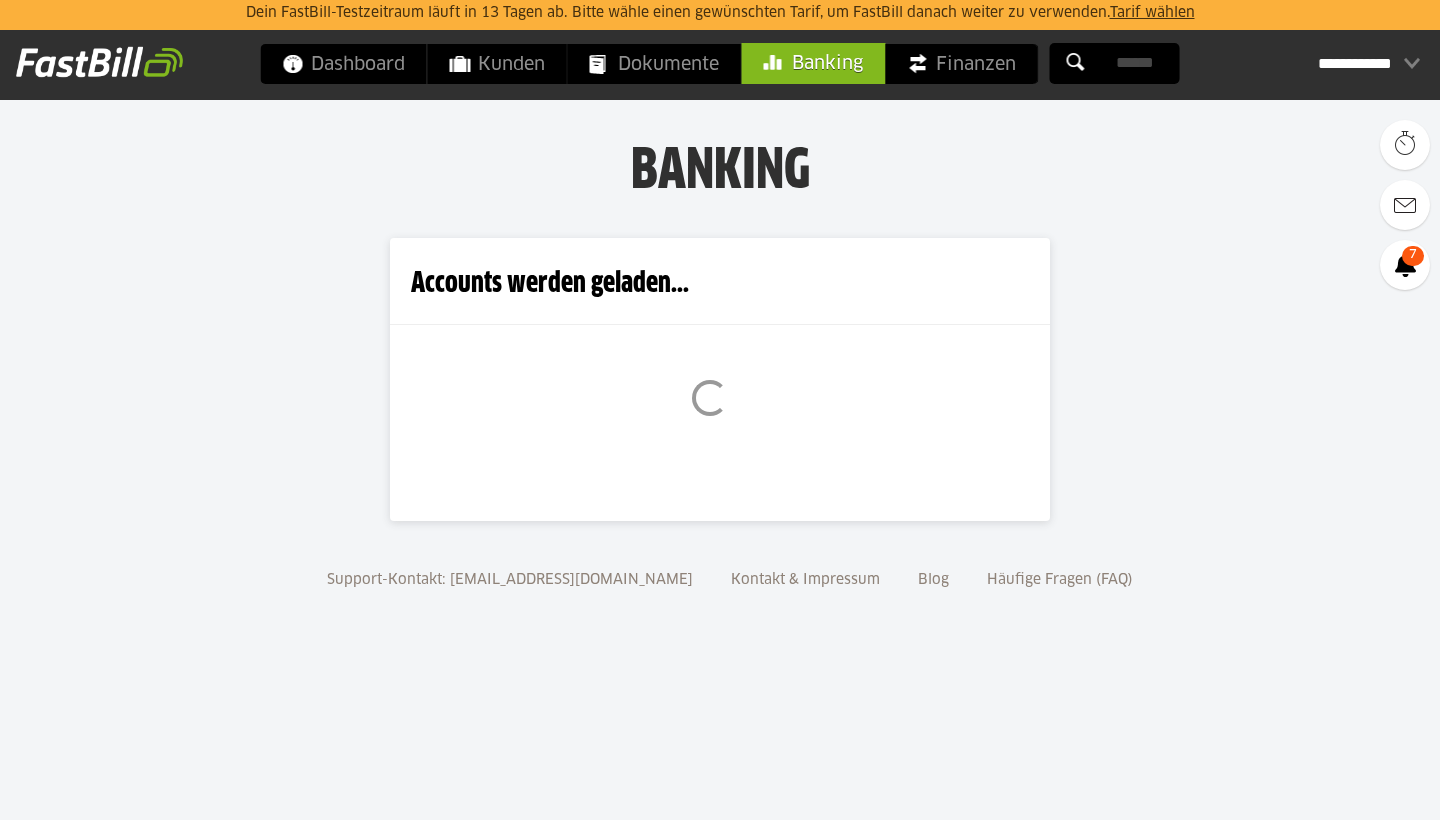 scroll, scrollTop: 0, scrollLeft: 0, axis: both 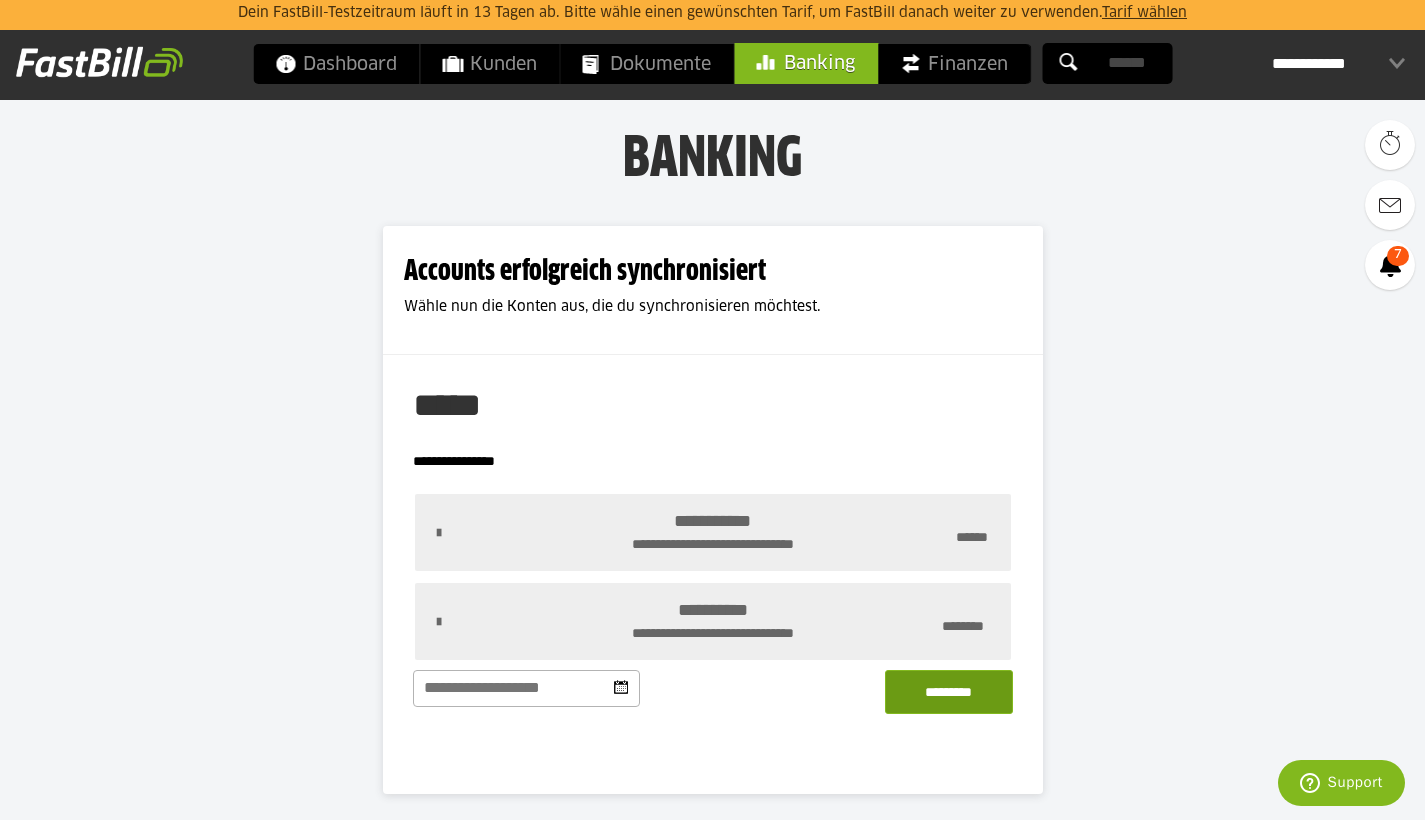 click on "*********" at bounding box center [949, 692] 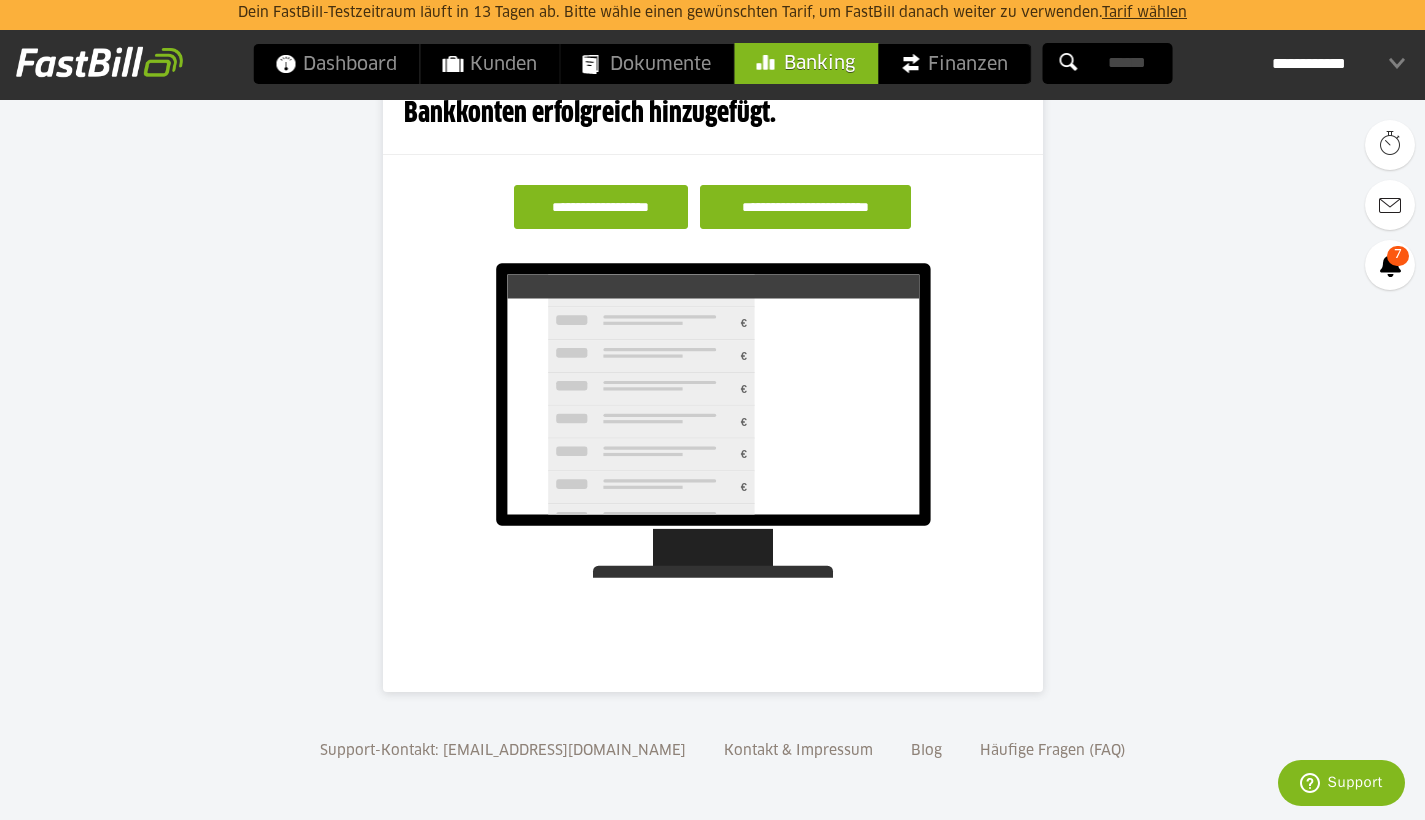 scroll, scrollTop: 0, scrollLeft: 0, axis: both 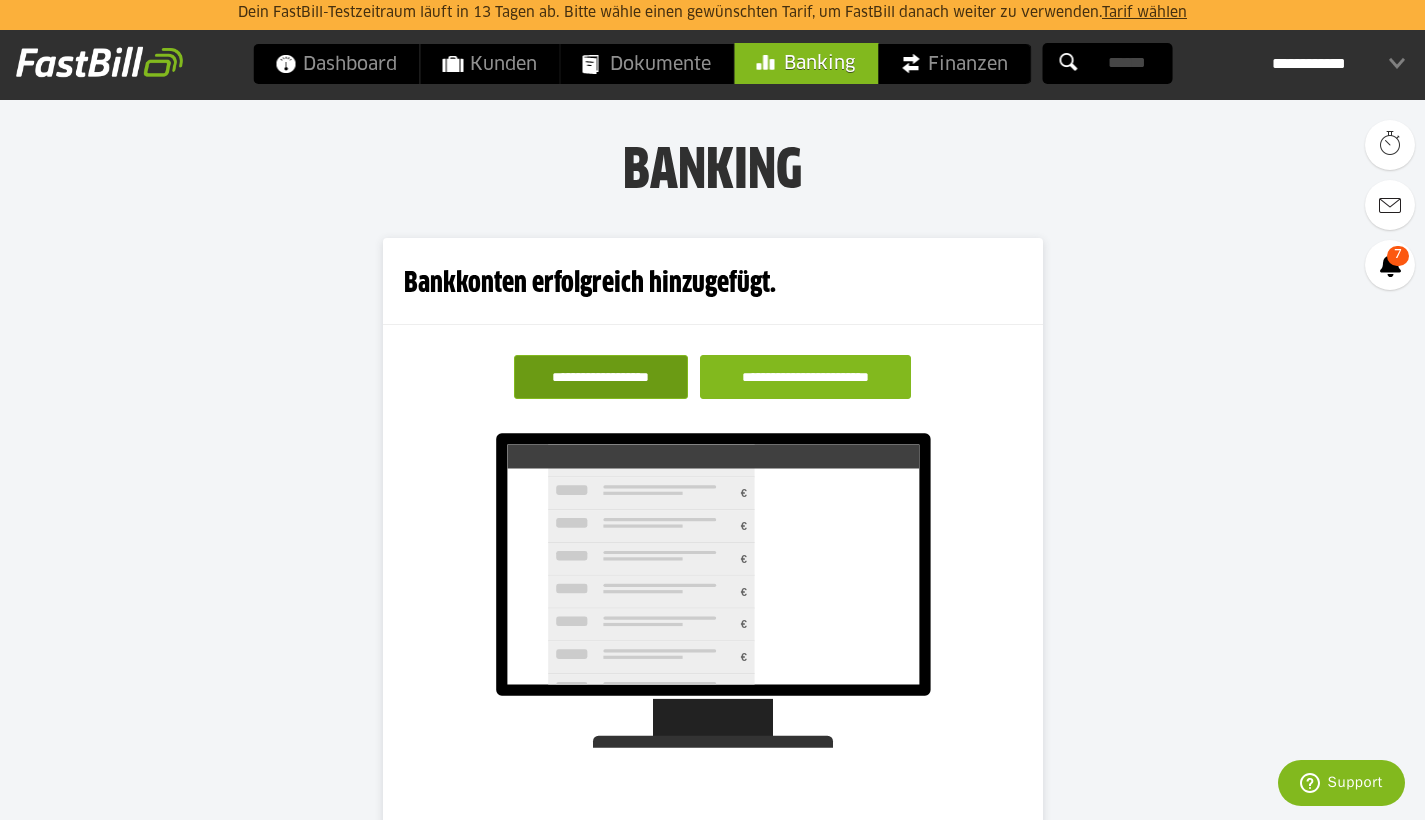 click on "**********" at bounding box center (601, 377) 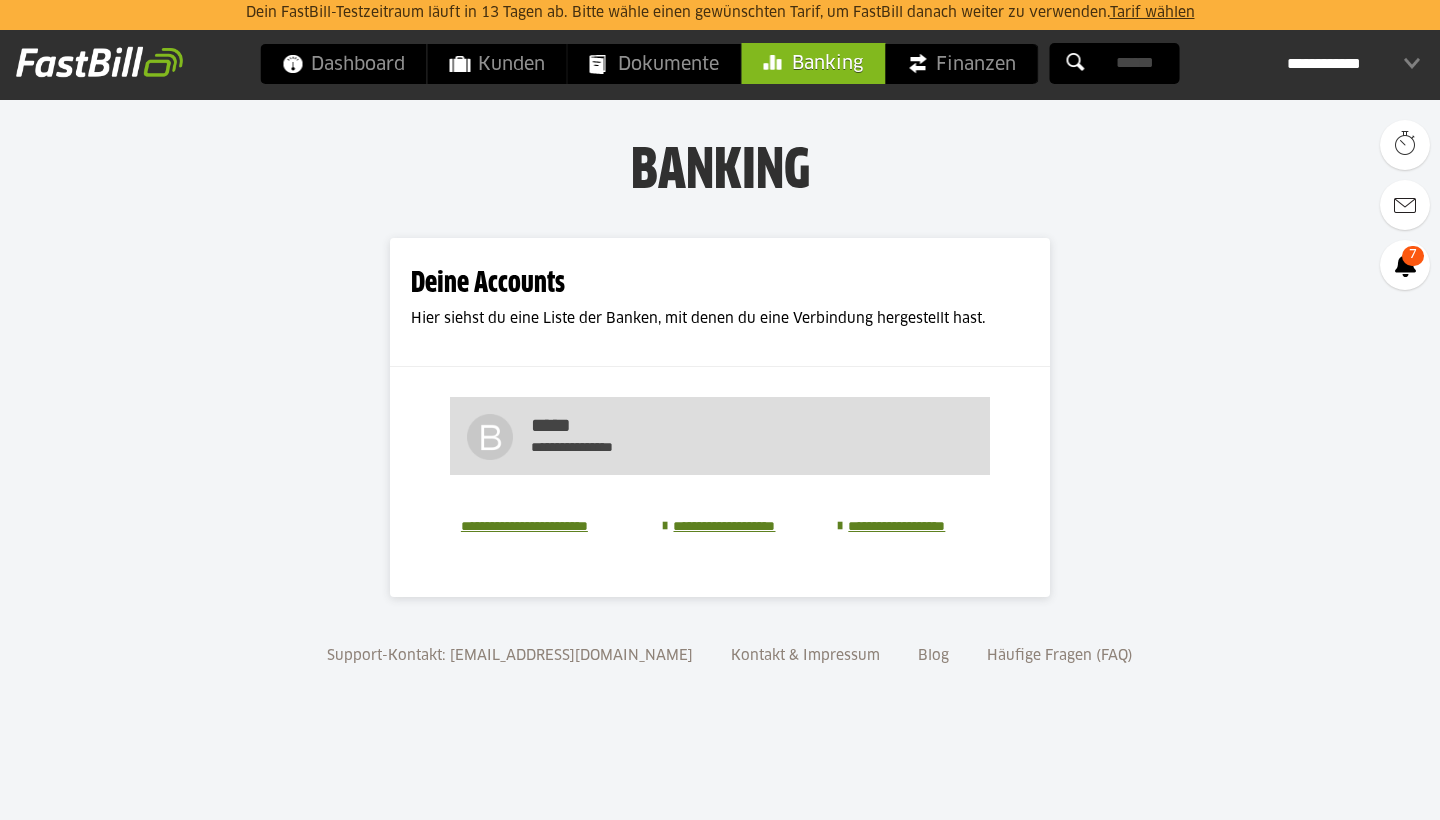 scroll, scrollTop: 0, scrollLeft: 0, axis: both 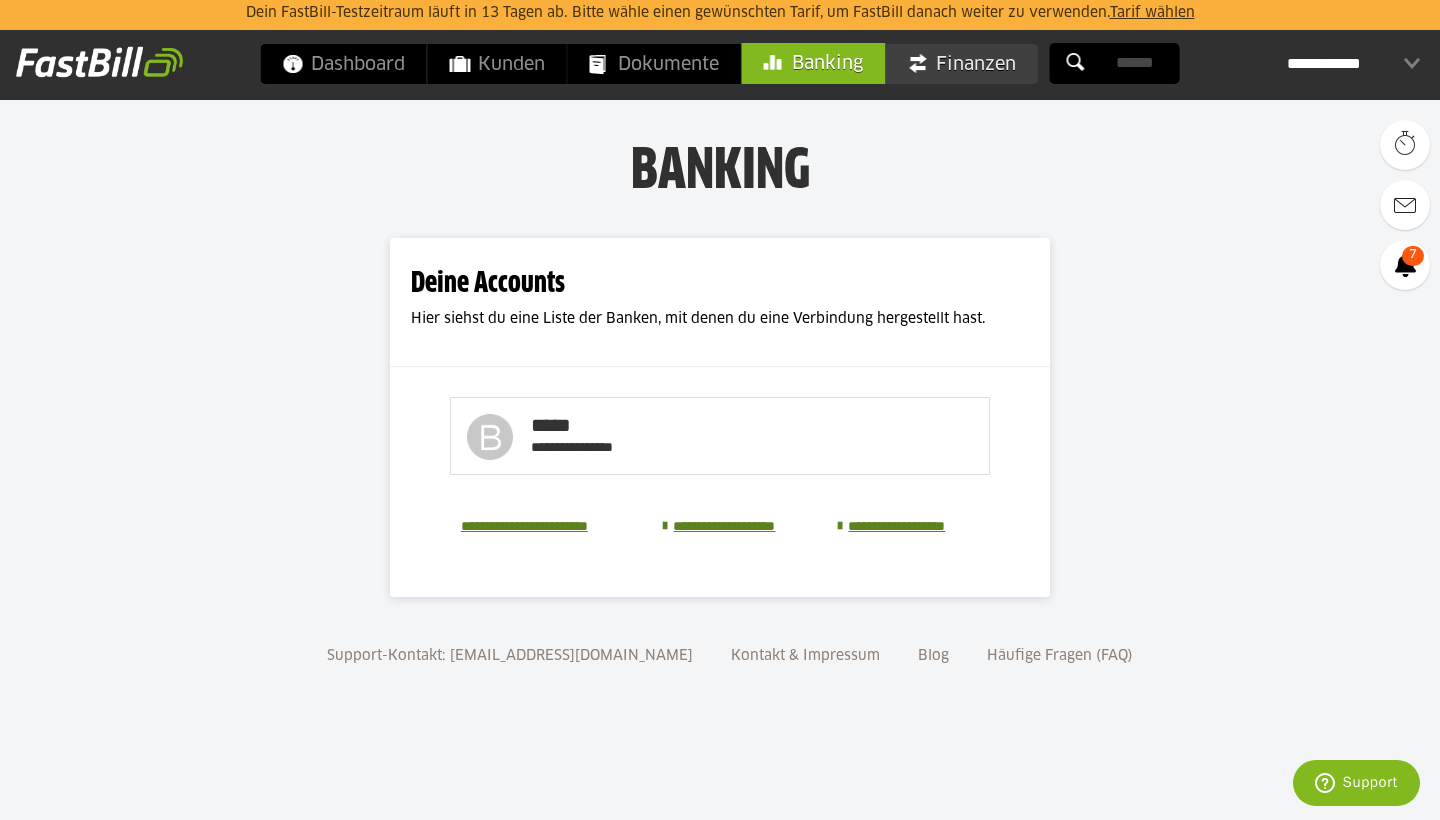 click on "Finanzen" at bounding box center (962, 64) 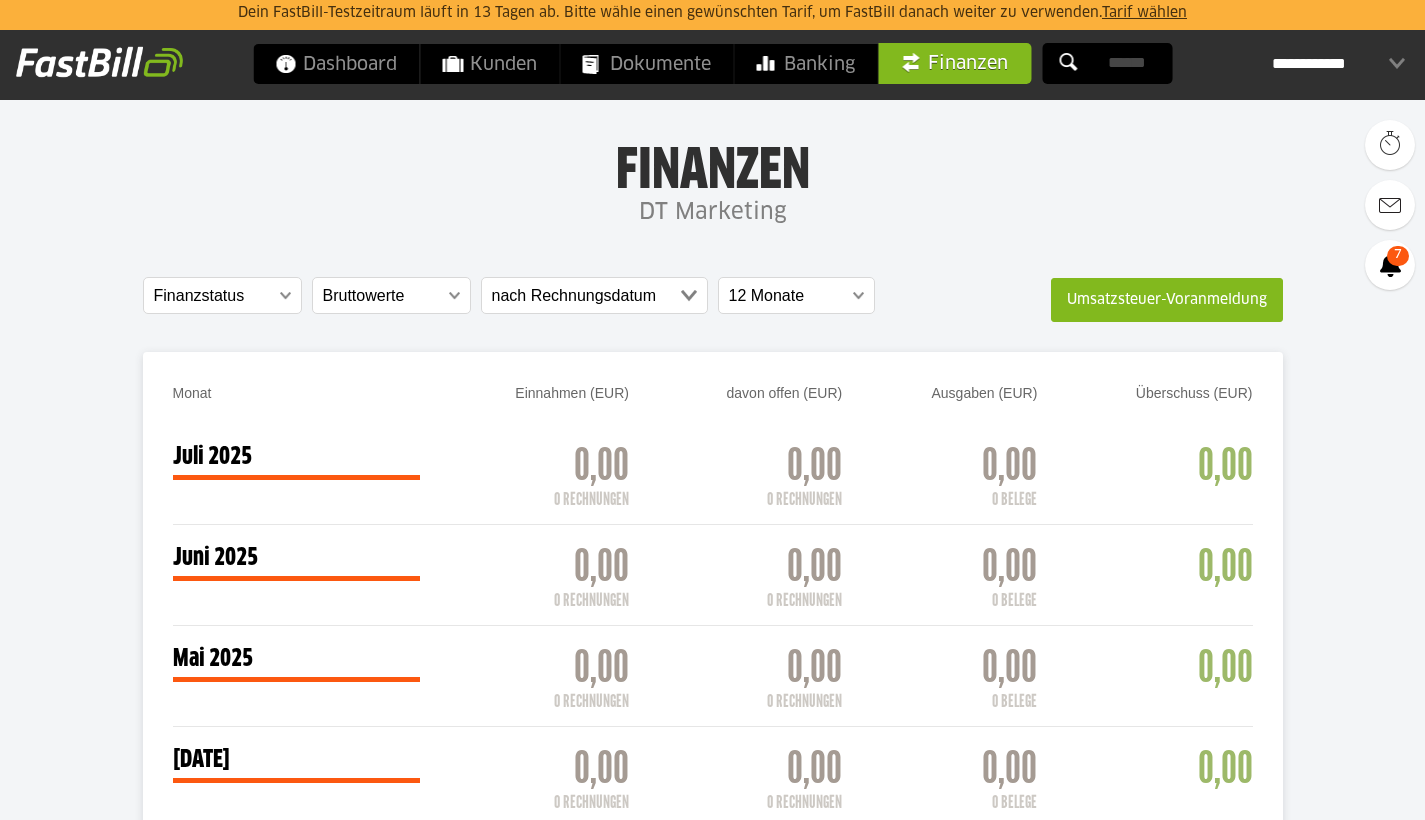 scroll, scrollTop: 0, scrollLeft: 0, axis: both 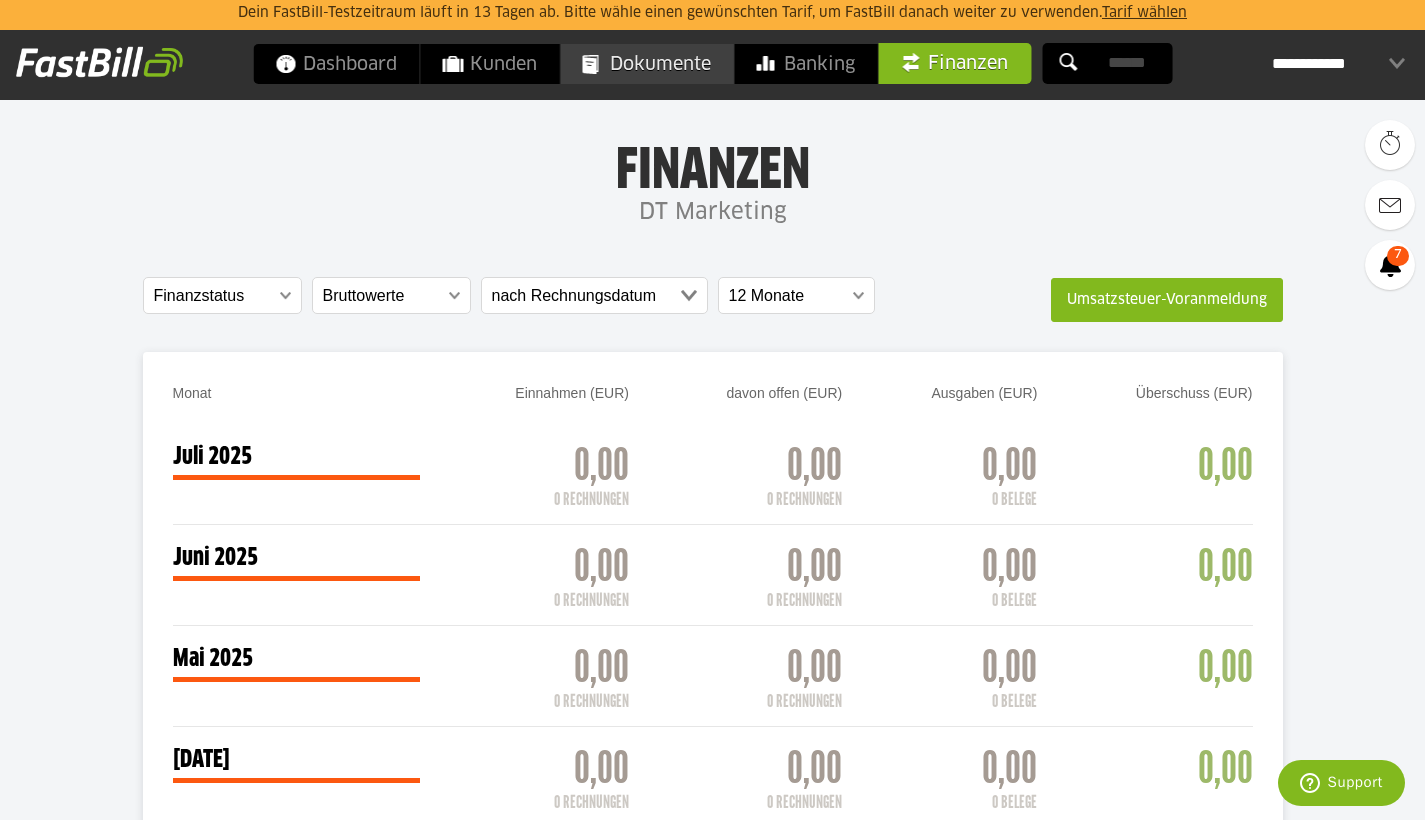 click on "Dokumente" at bounding box center [646, 64] 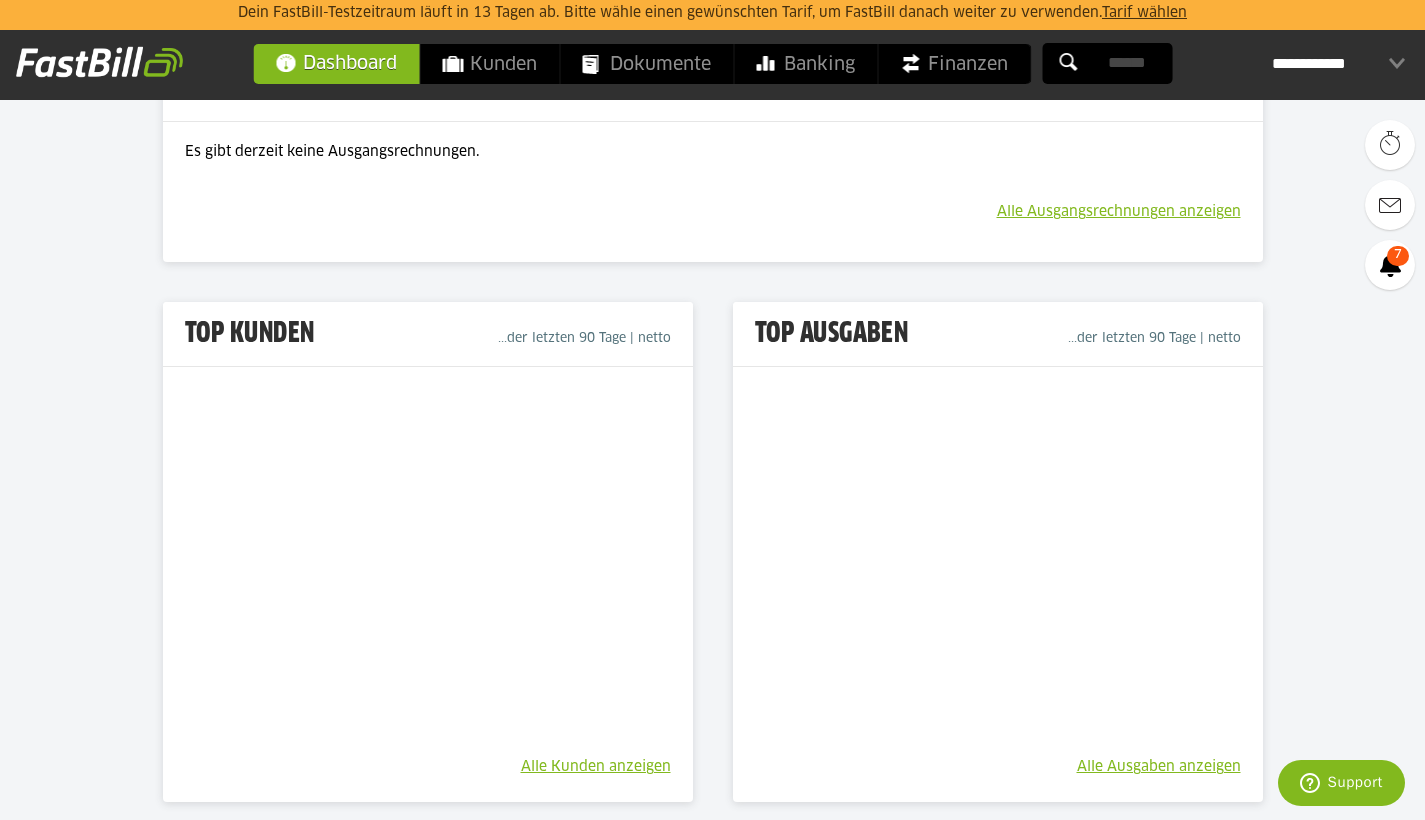 scroll, scrollTop: 591, scrollLeft: 0, axis: vertical 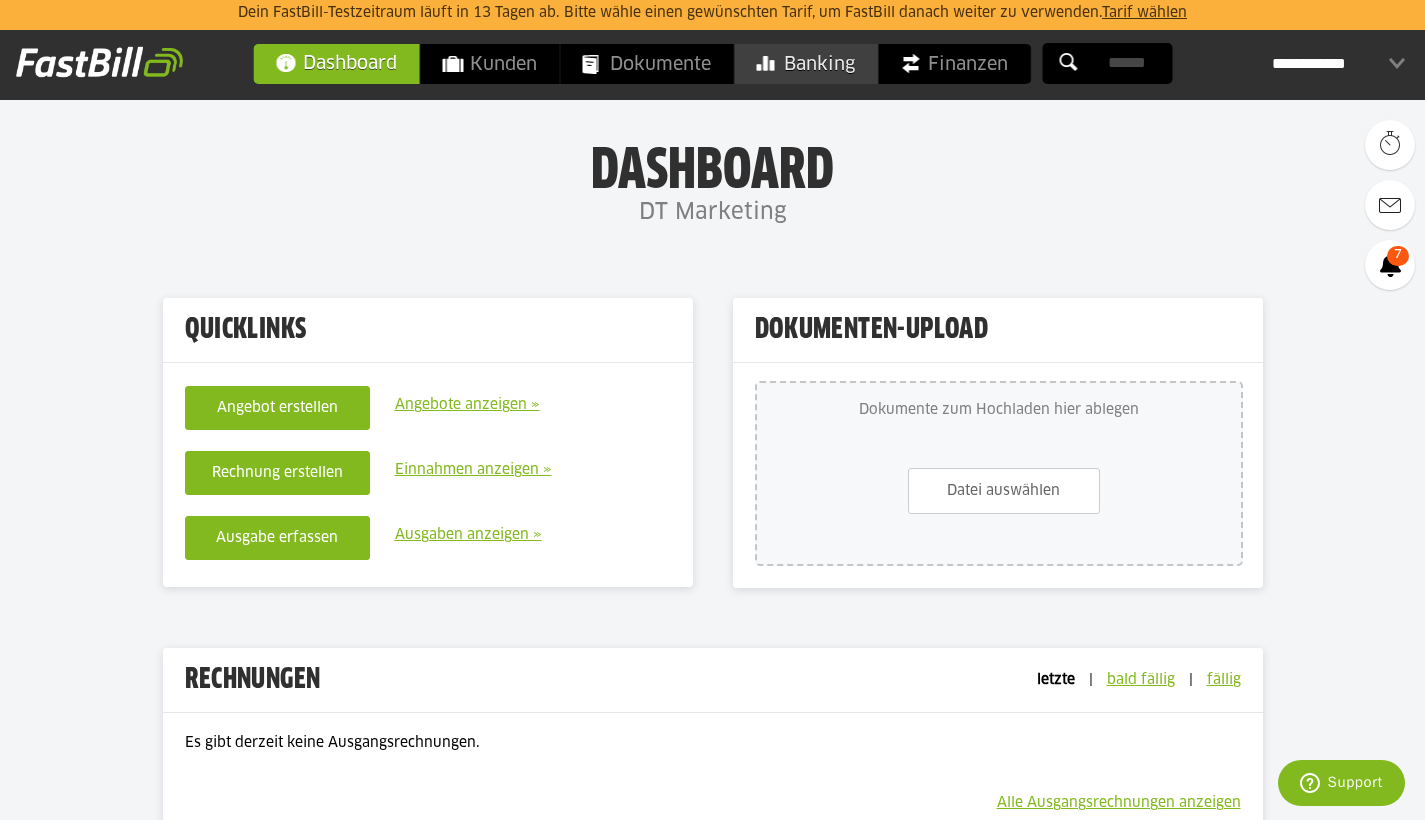 click on "Banking" at bounding box center (805, 64) 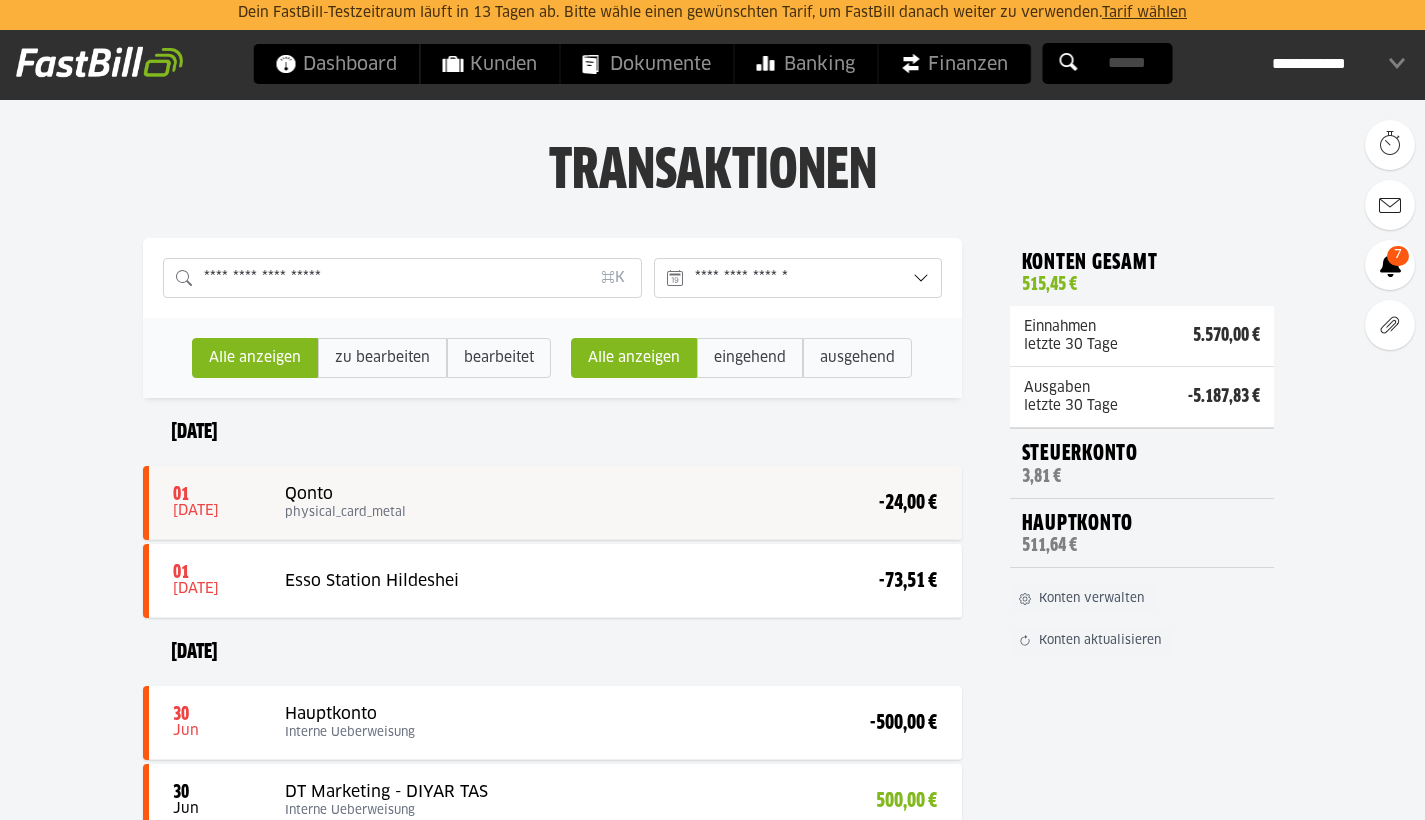 scroll, scrollTop: 0, scrollLeft: 0, axis: both 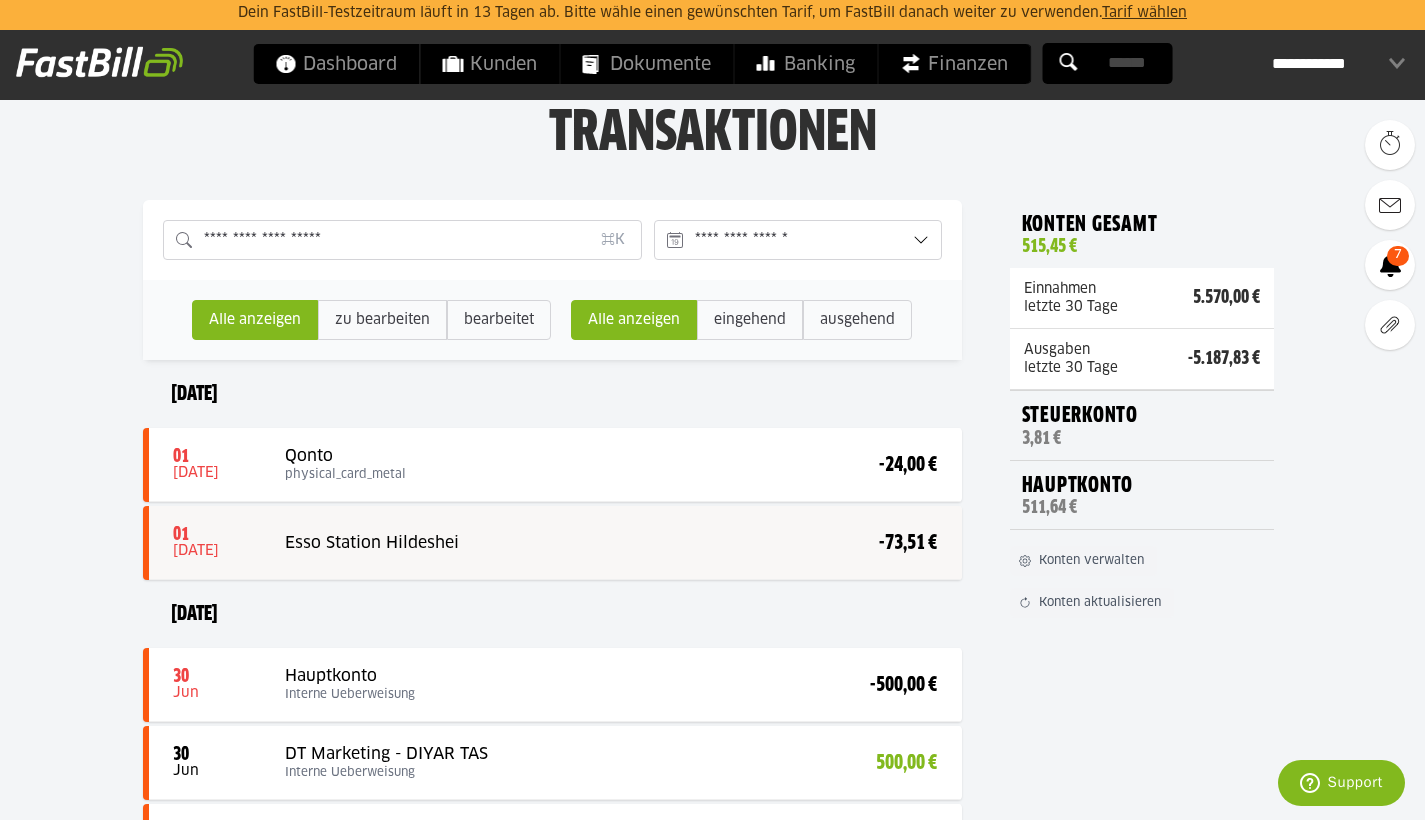click at bounding box center [555, 543] 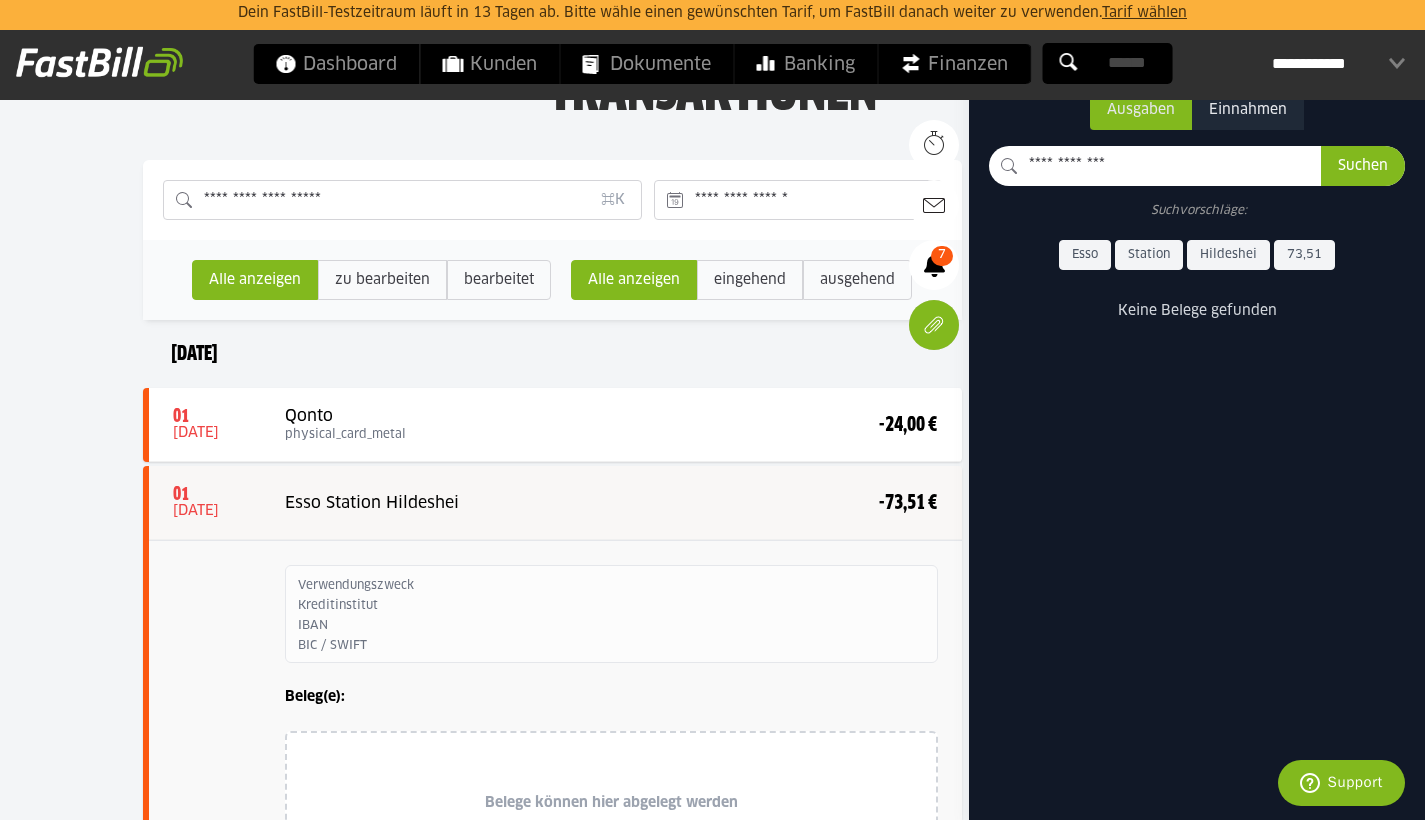 scroll, scrollTop: 0, scrollLeft: 0, axis: both 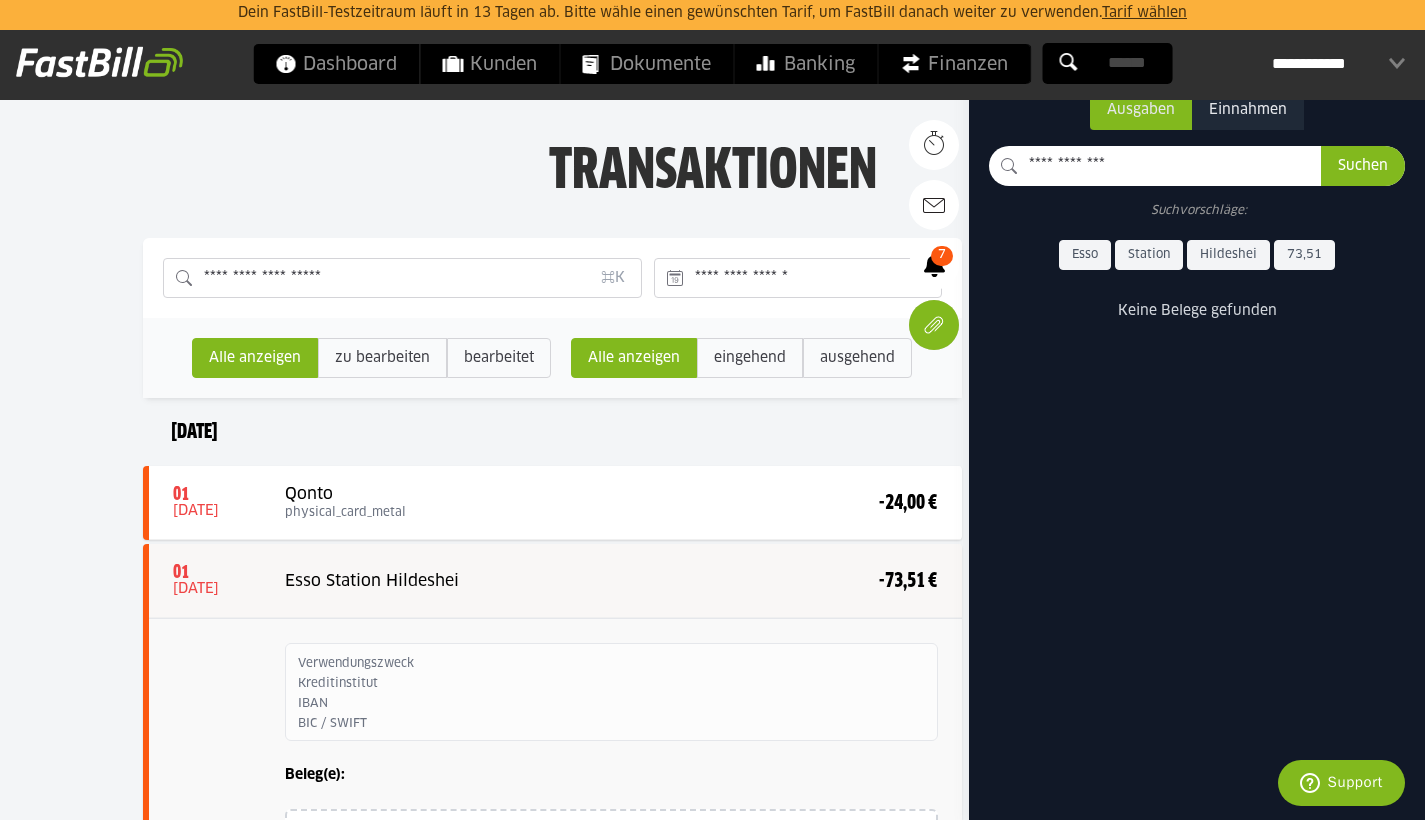 click on "Jul 2025" at bounding box center (552, 432) 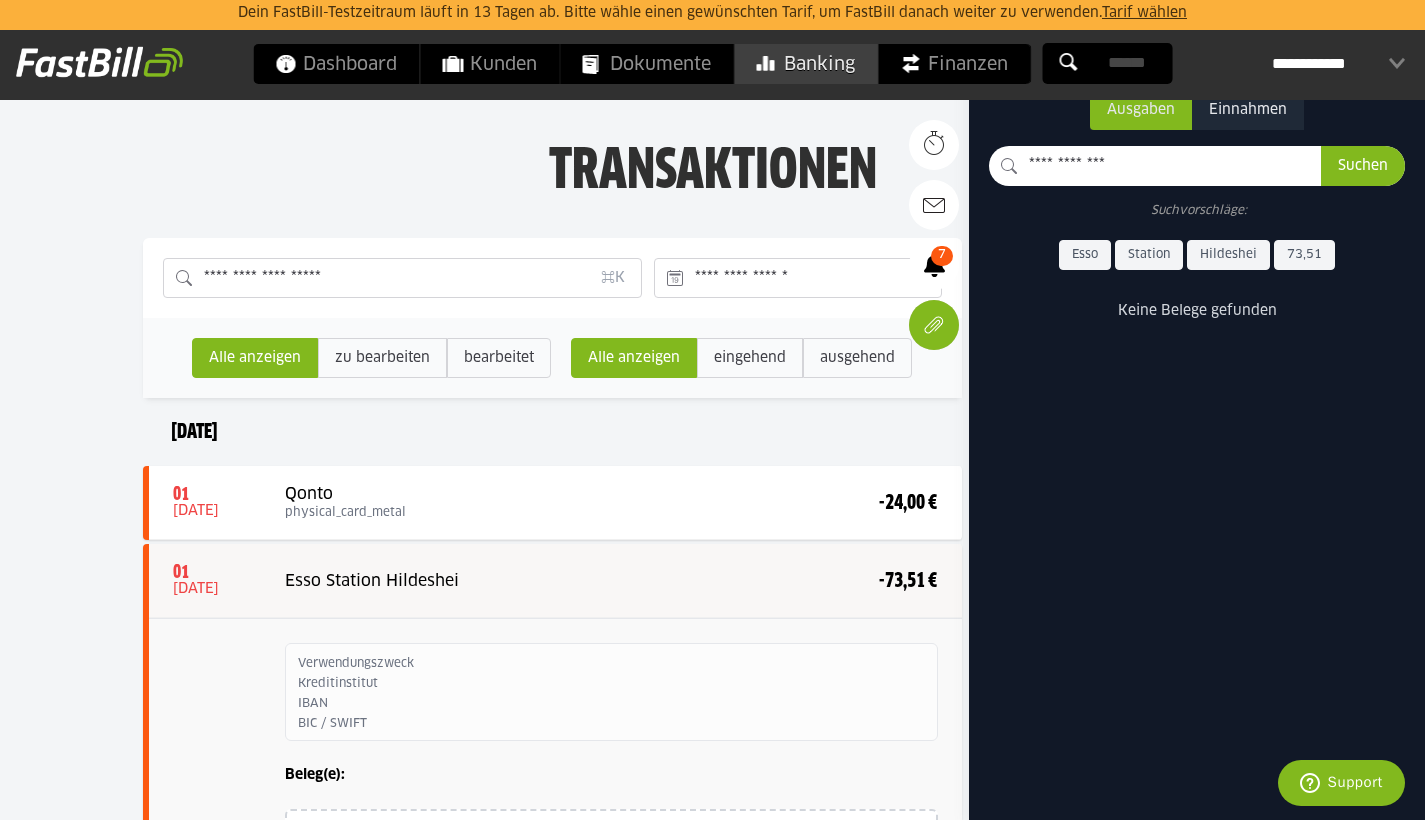 click on "Banking" at bounding box center [805, 64] 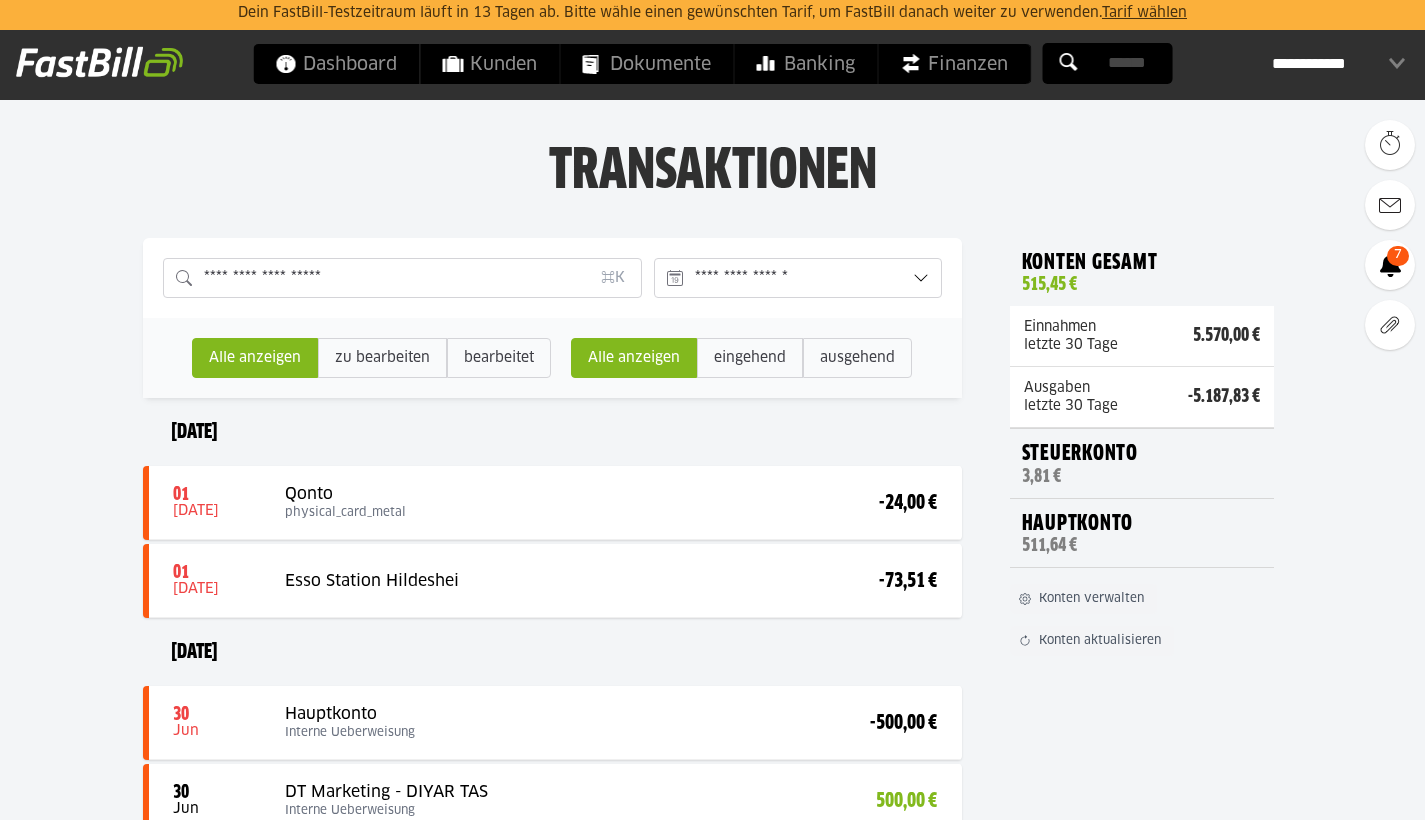 scroll, scrollTop: 0, scrollLeft: 0, axis: both 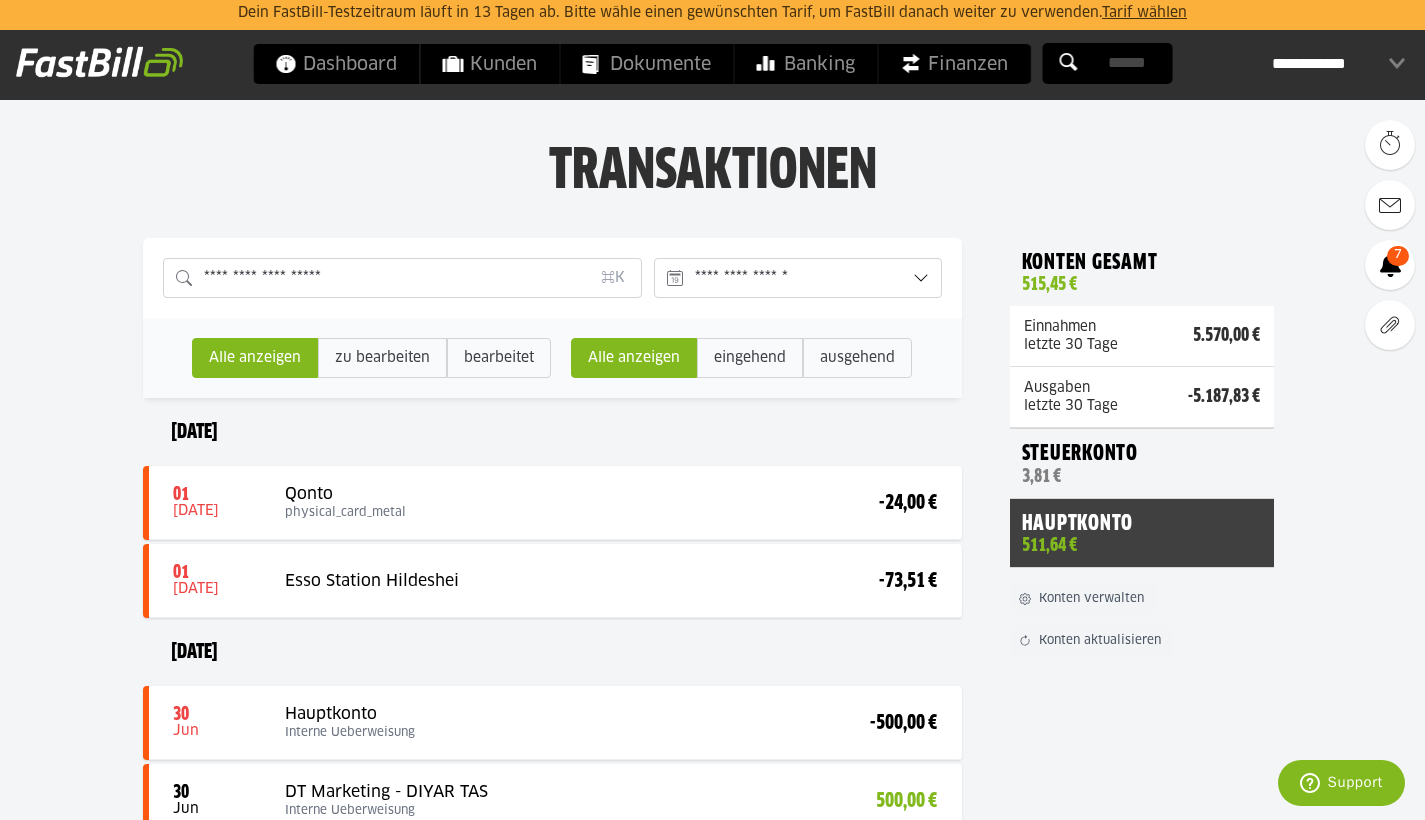 click on "511,64 €" 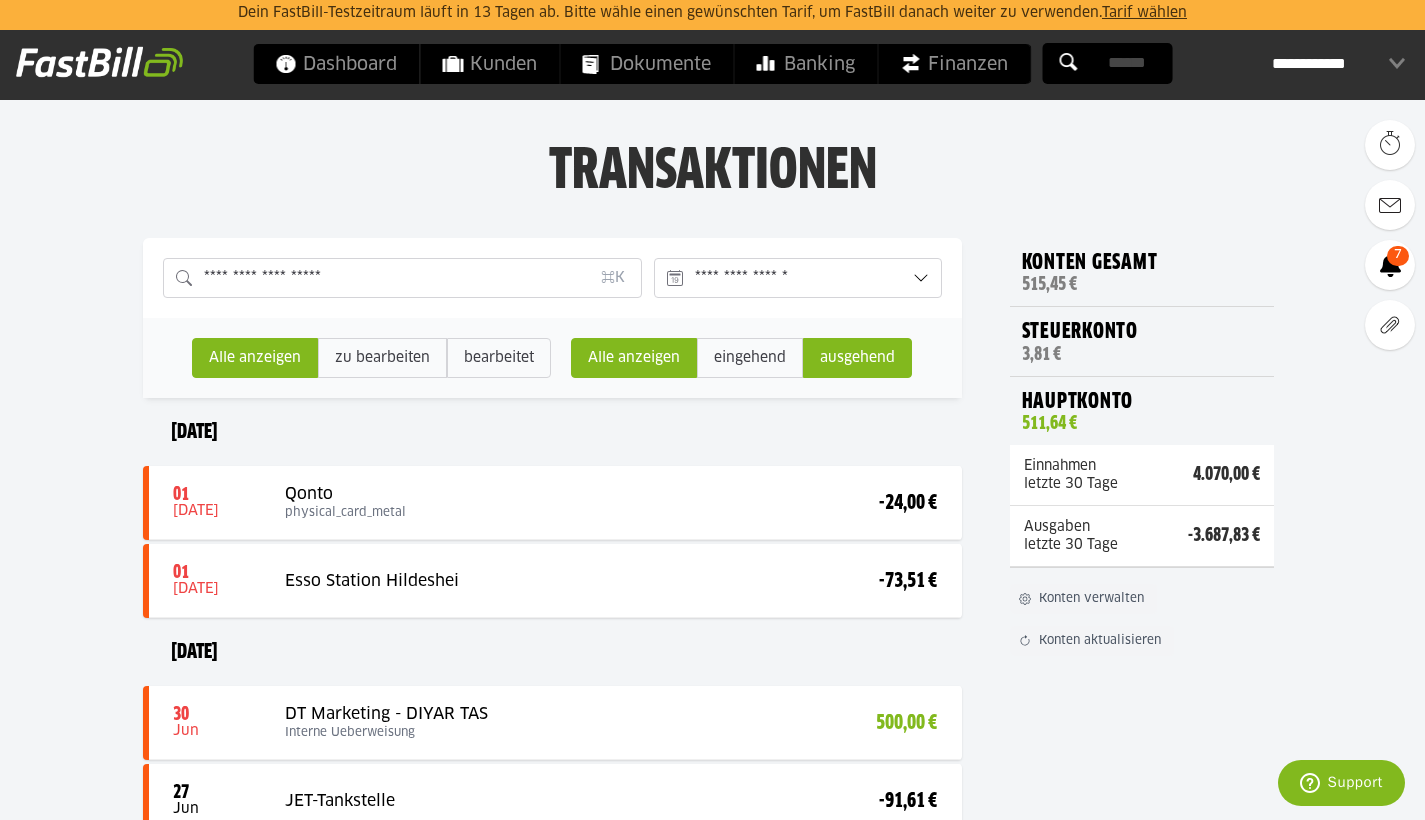 click on "ausgehend" 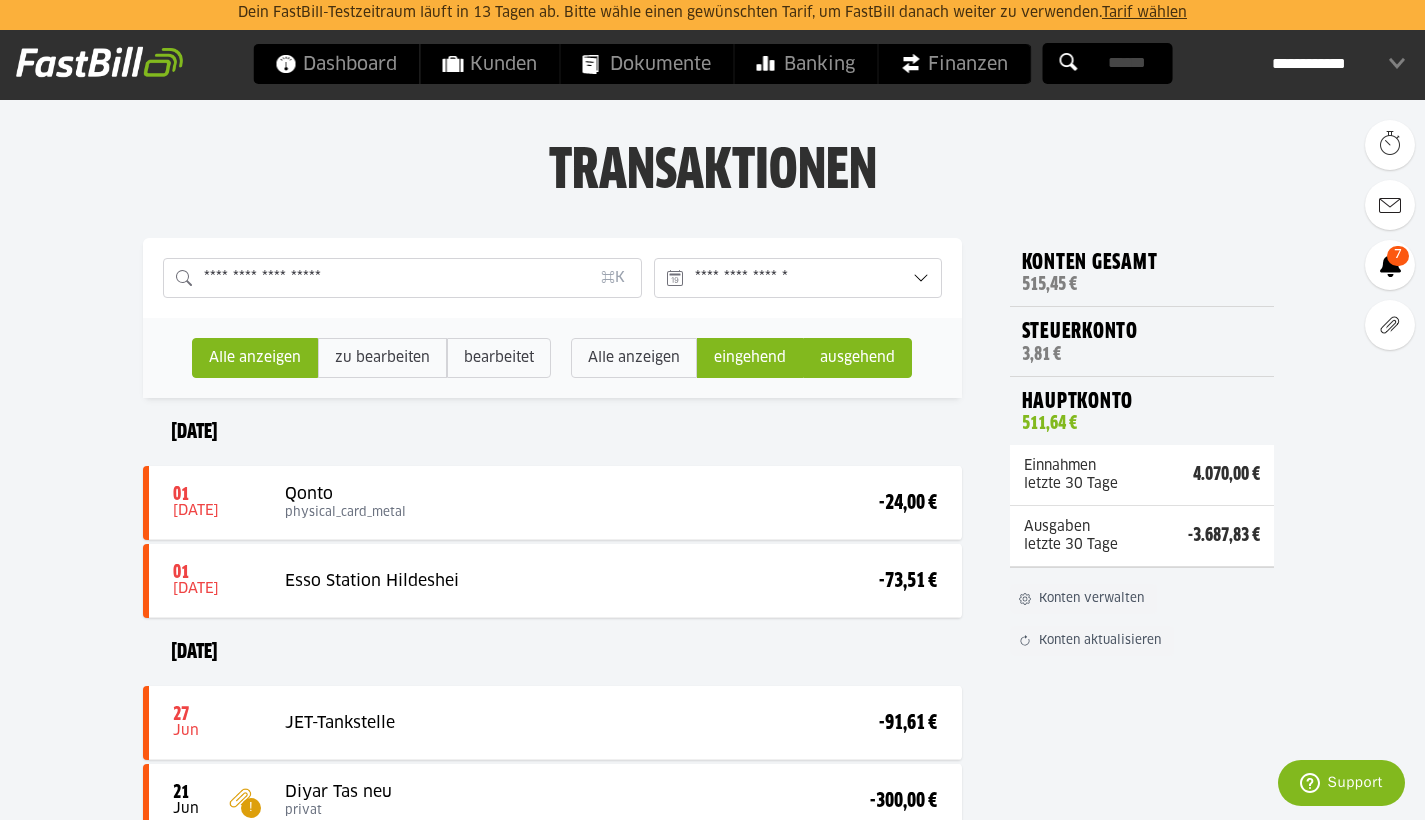 click on "eingehend" at bounding box center [857, 358] 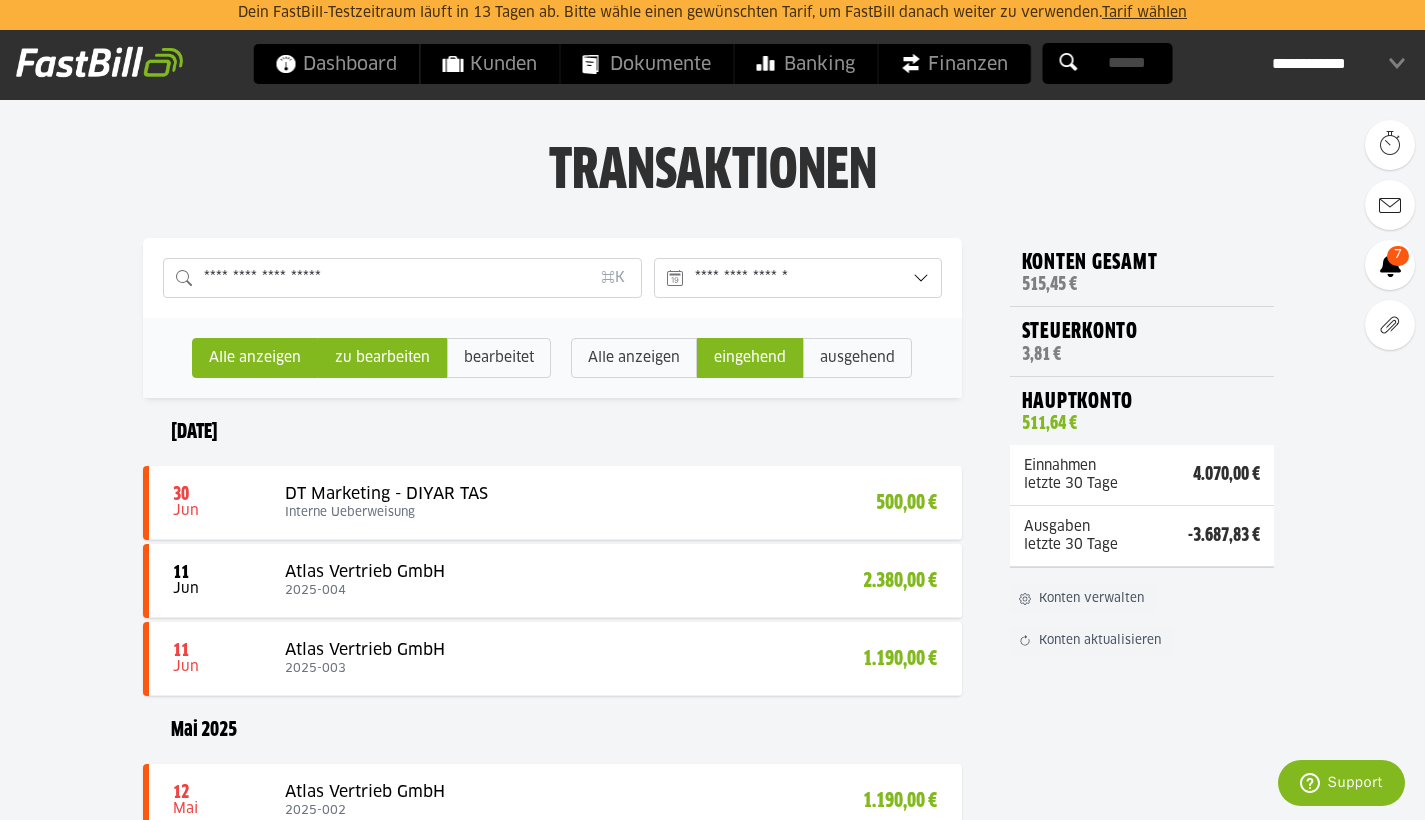 click on "zu bearbeiten" at bounding box center (499, 358) 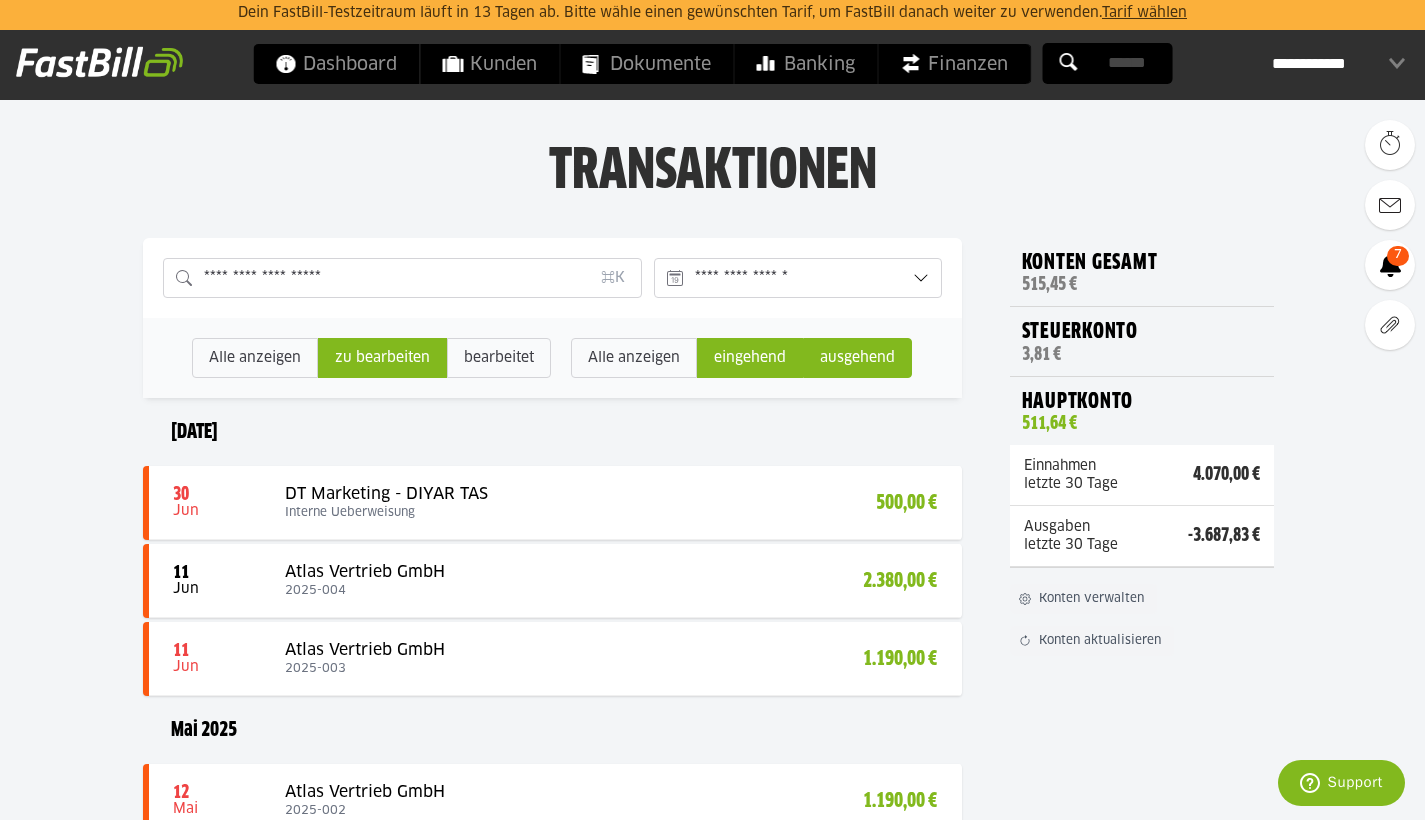 click on "ausgehend" 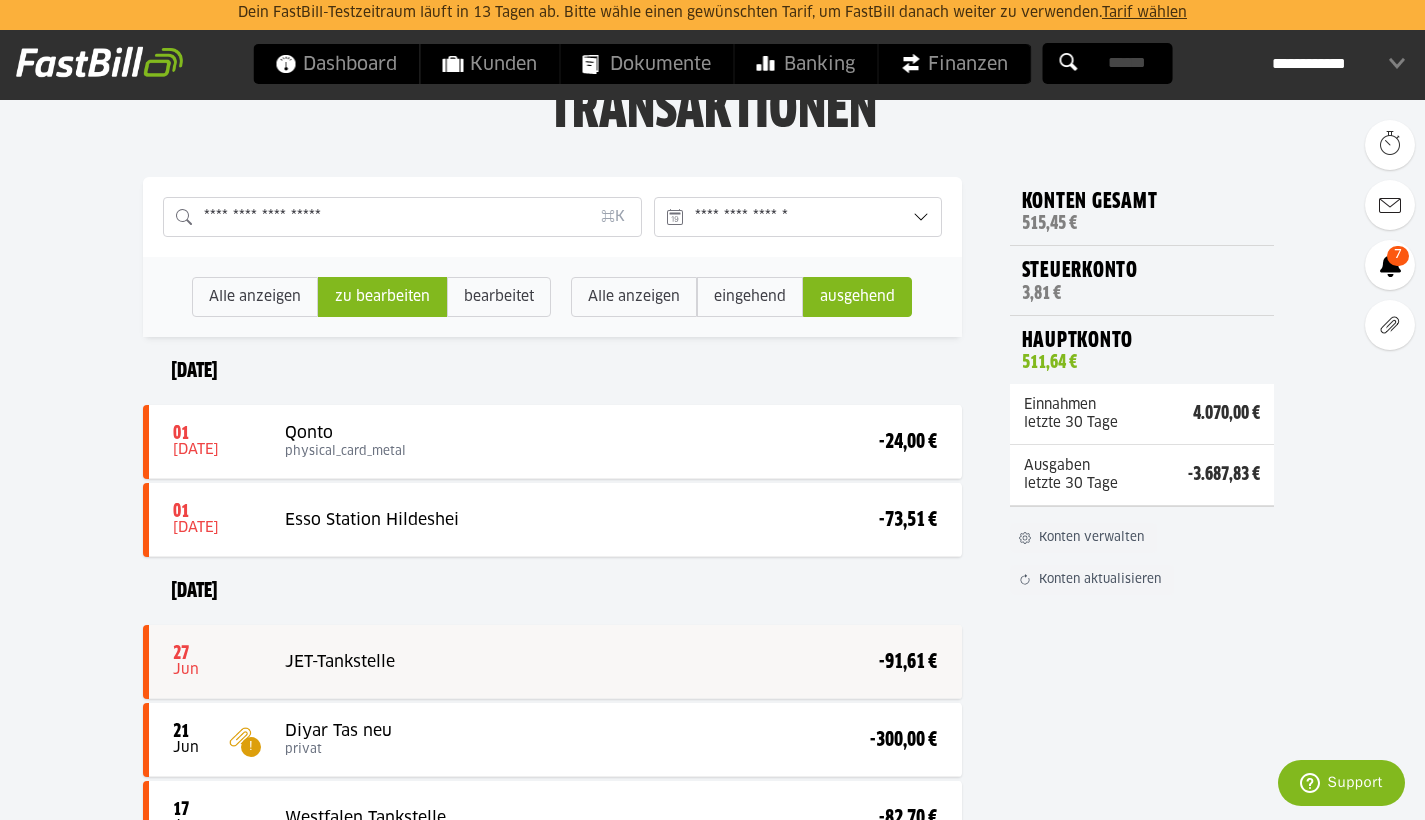 scroll, scrollTop: 113, scrollLeft: 0, axis: vertical 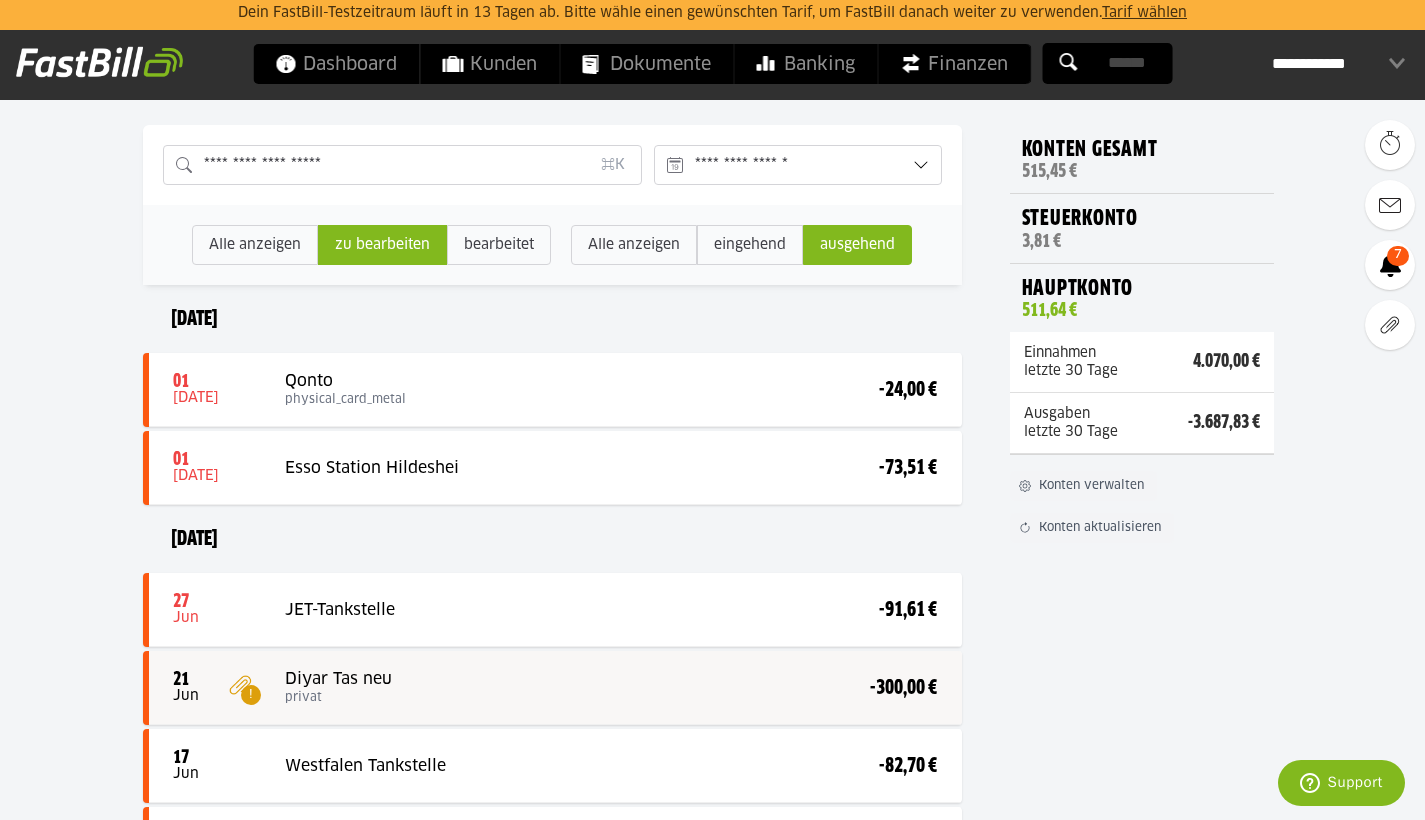 click on "!" at bounding box center (251, 695) 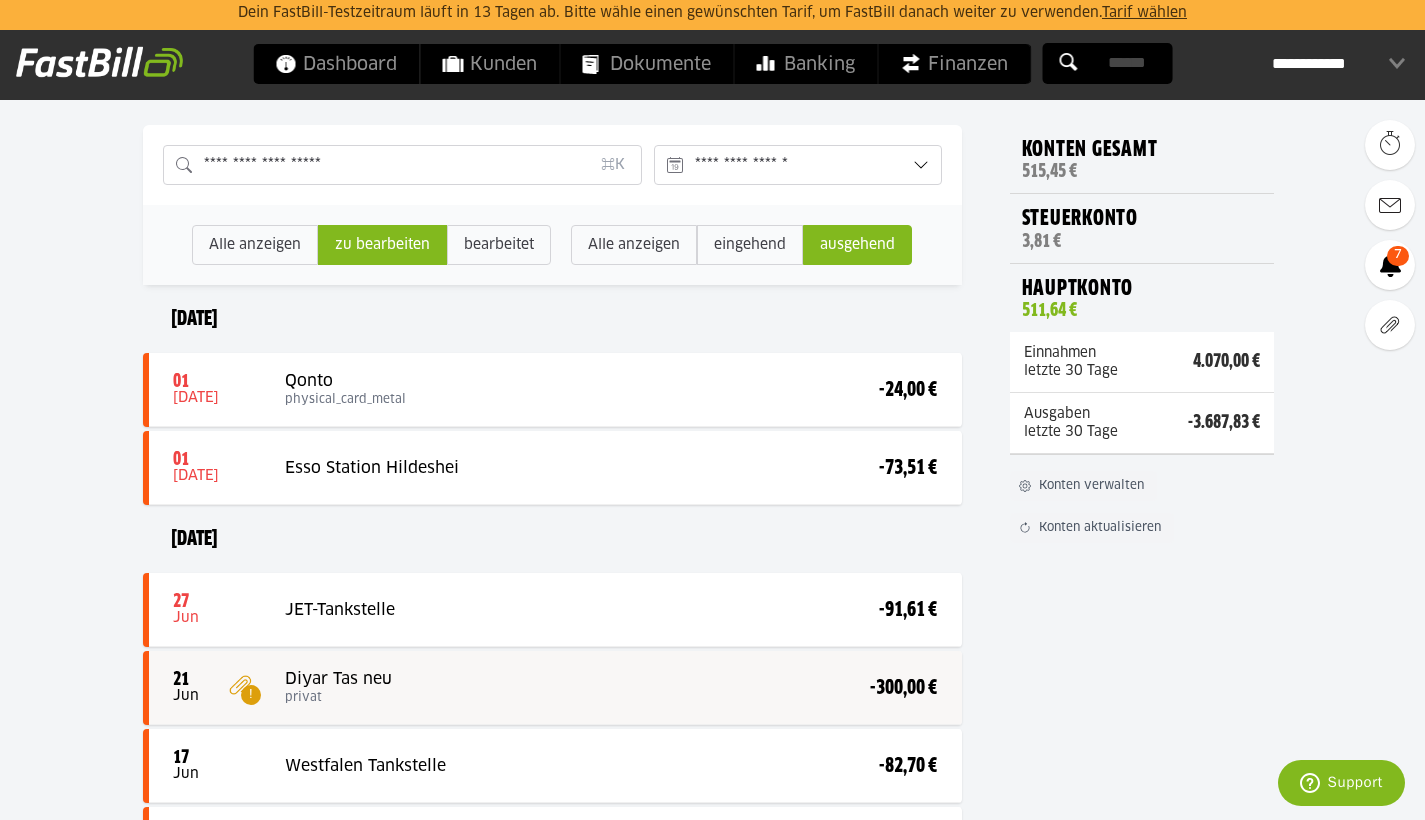 click at bounding box center (555, 688) 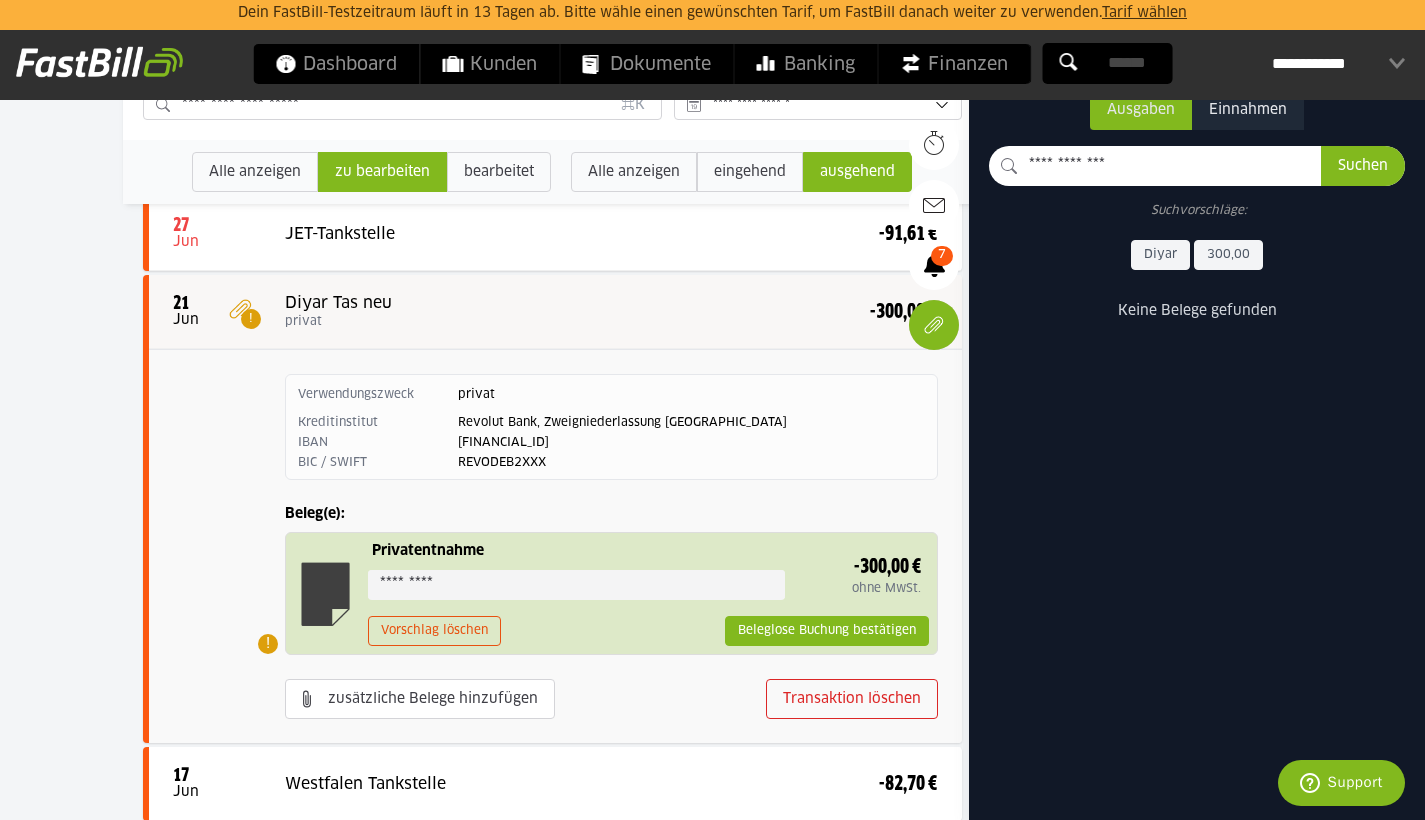 scroll, scrollTop: 476, scrollLeft: 0, axis: vertical 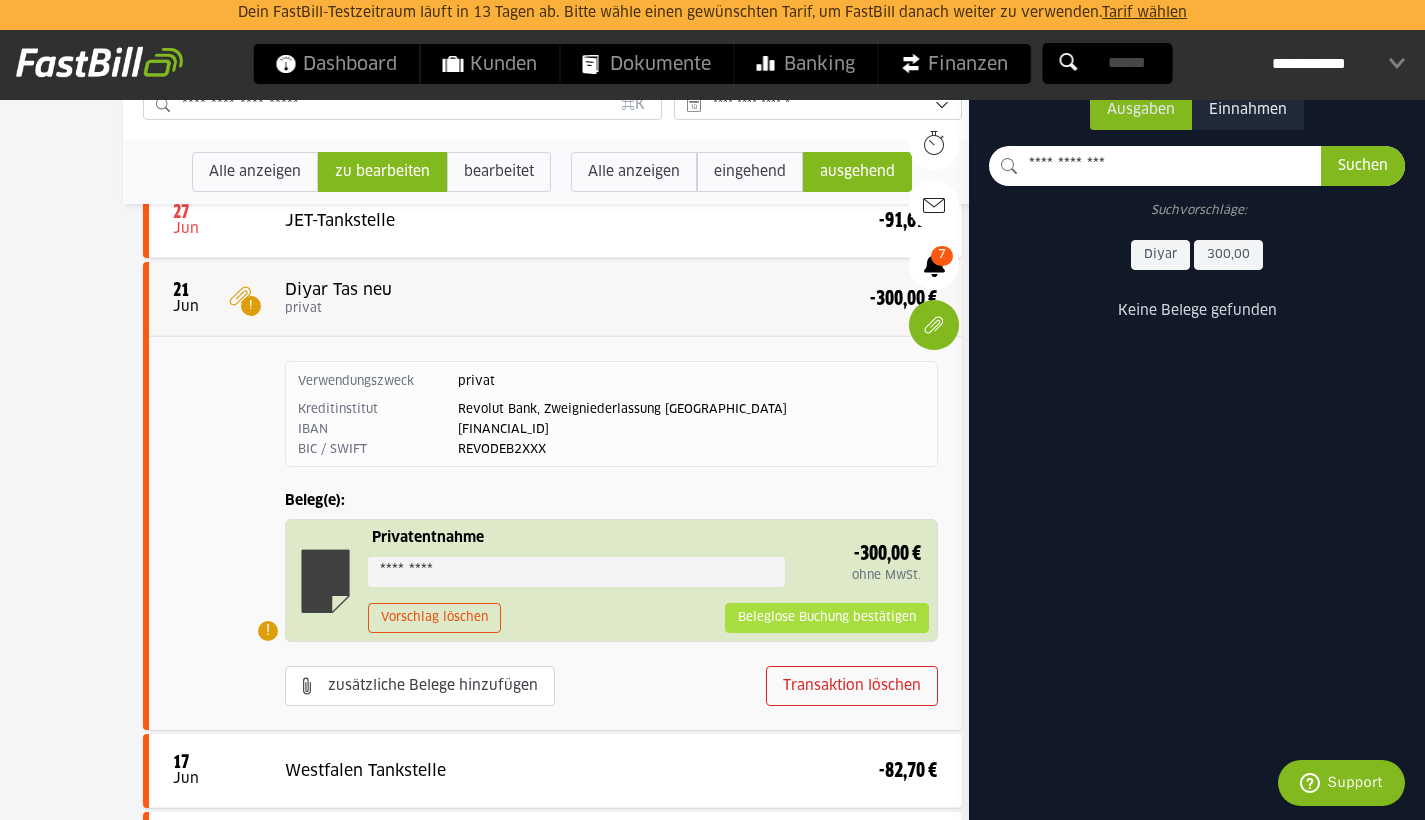 click on "Beleglose Buchung bestätigen" at bounding box center (827, 618) 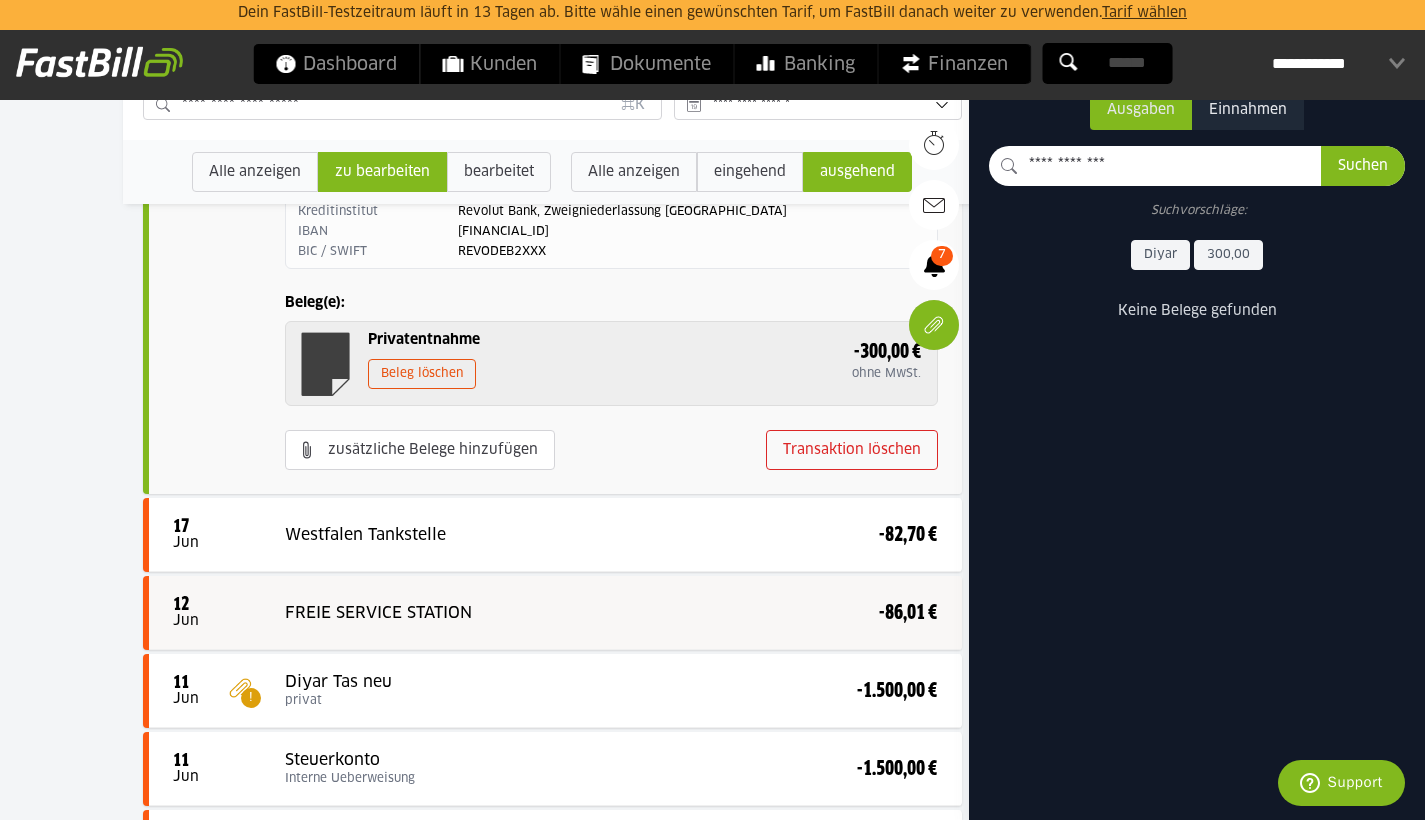 scroll, scrollTop: 687, scrollLeft: 0, axis: vertical 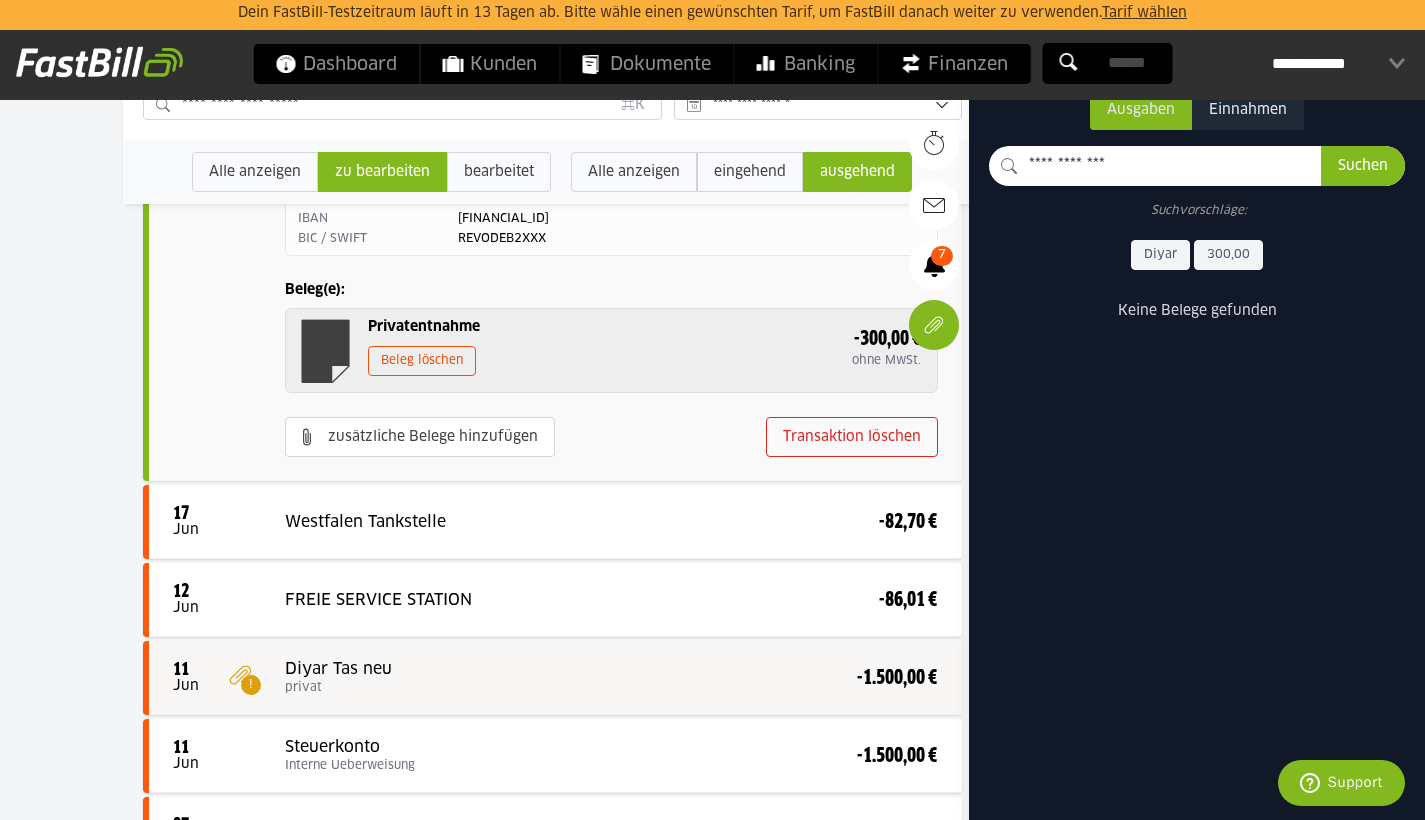click at bounding box center (555, 678) 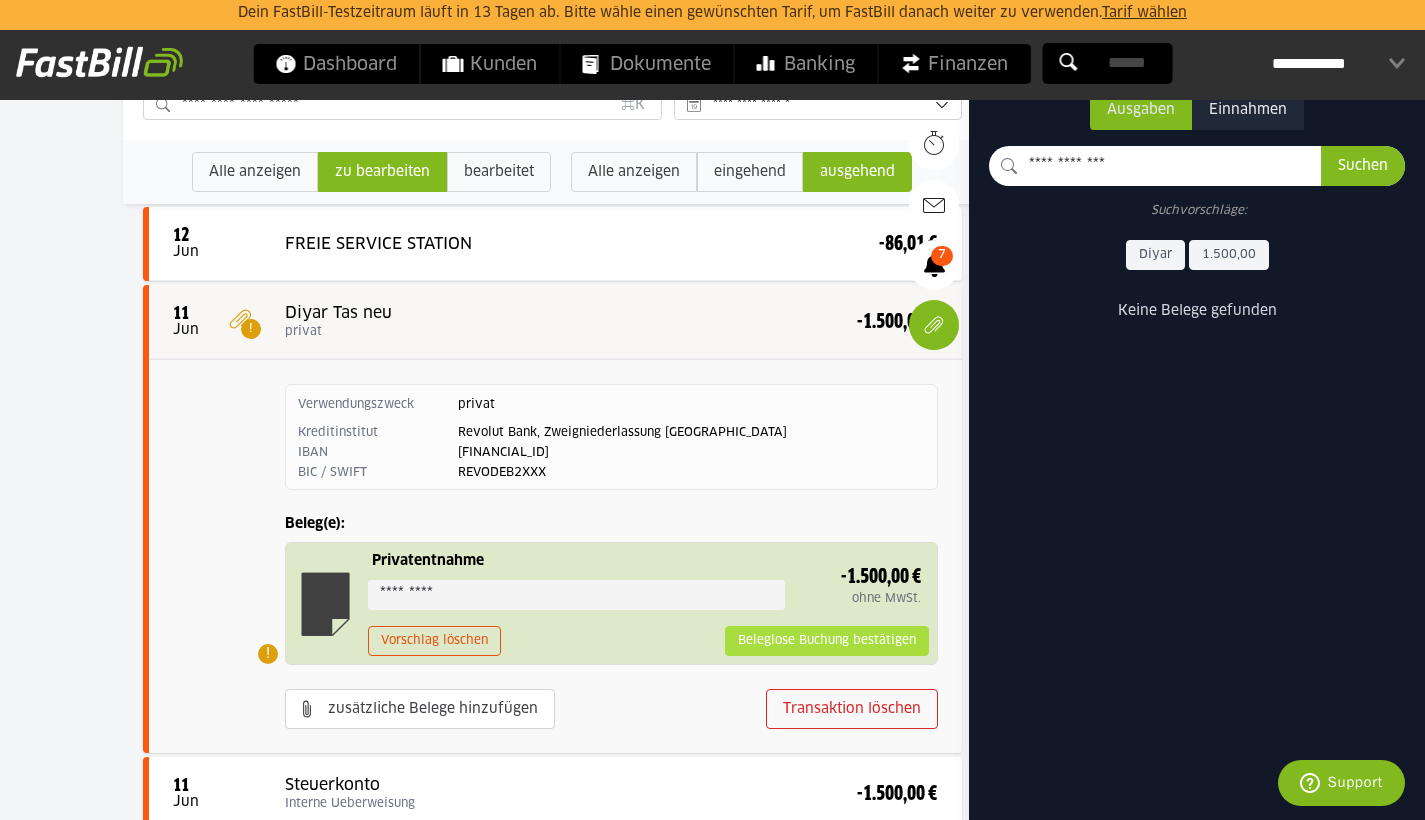 click on "Beleglose Buchung bestätigen" at bounding box center [827, 641] 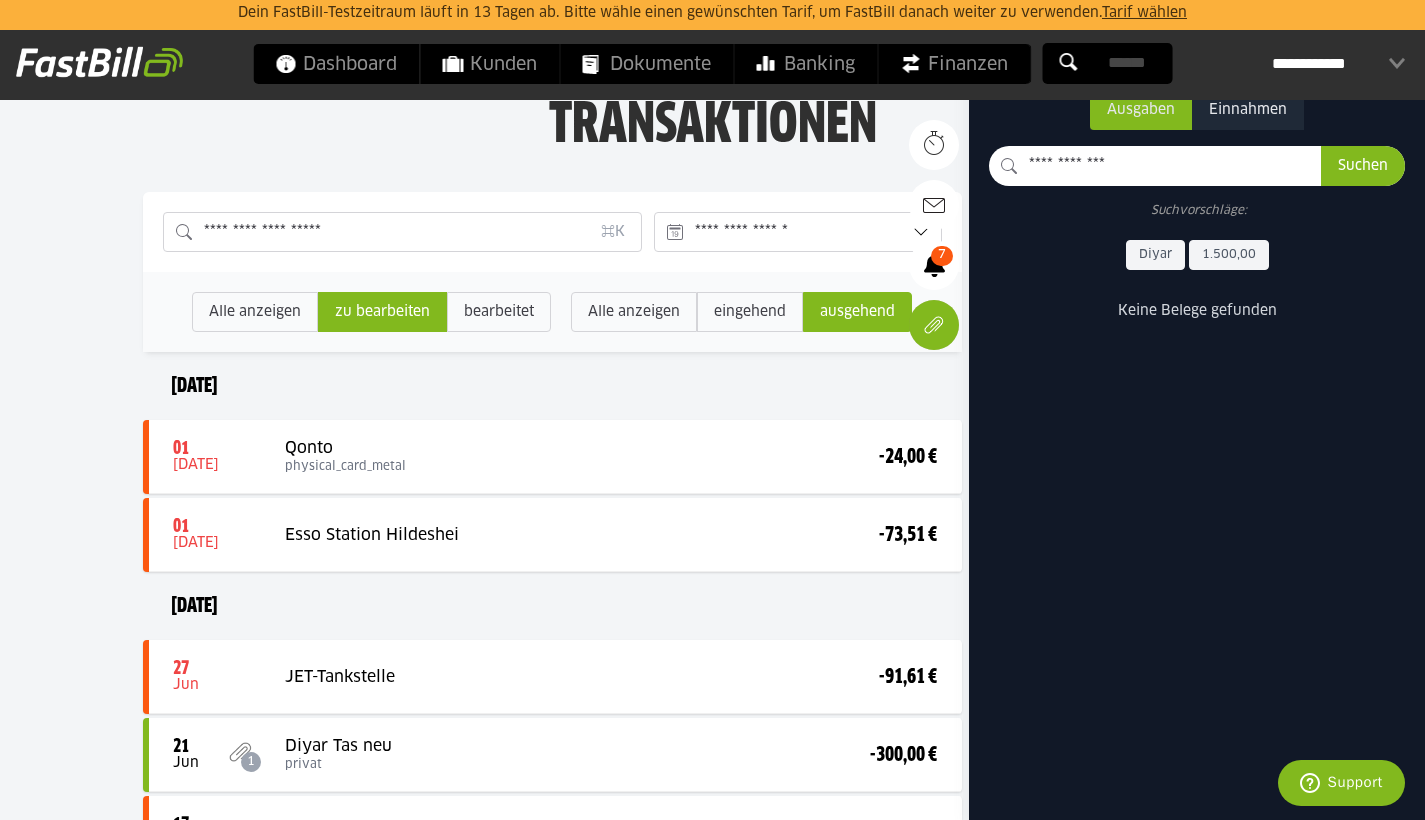 scroll, scrollTop: 0, scrollLeft: 0, axis: both 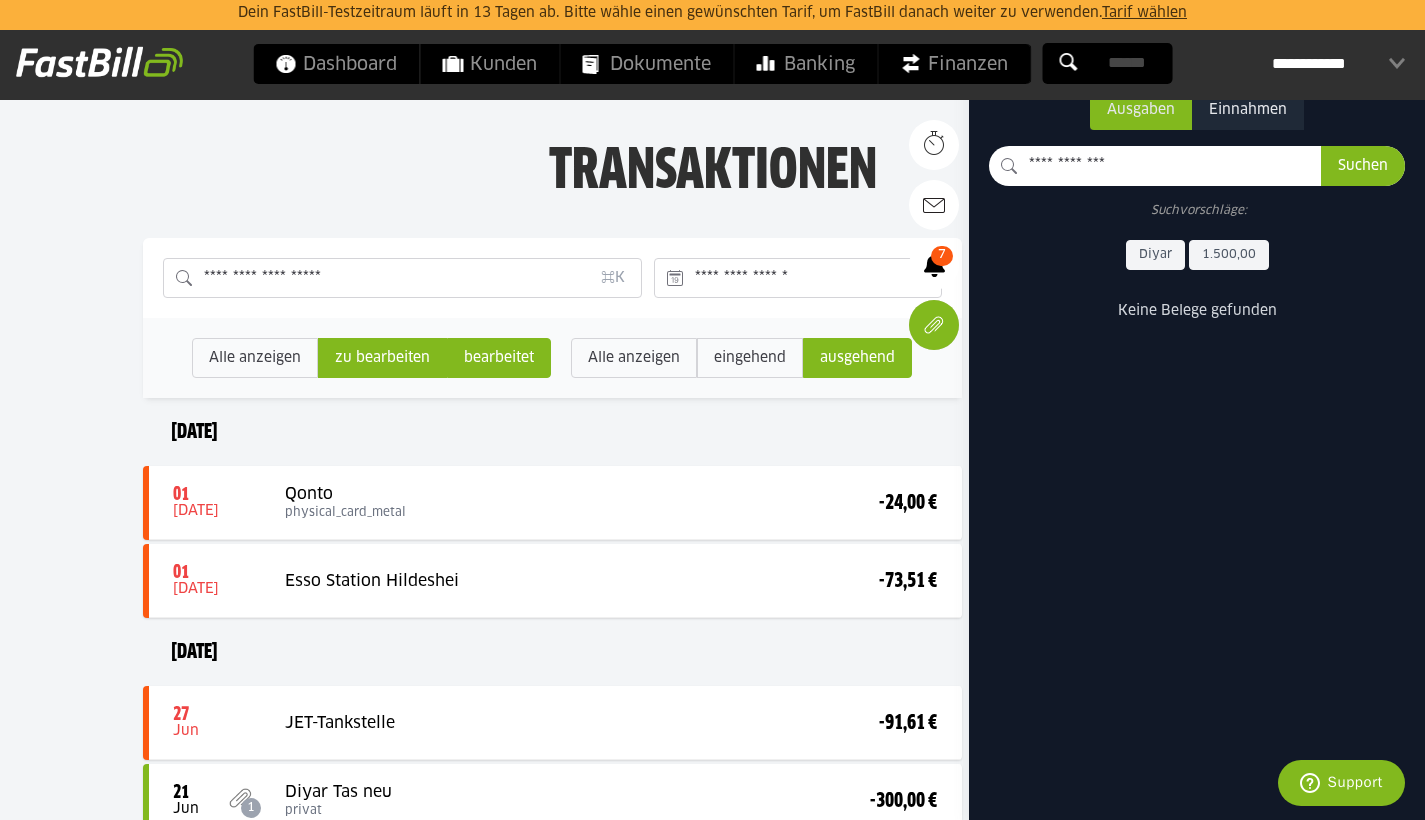 click on "bearbeitet" 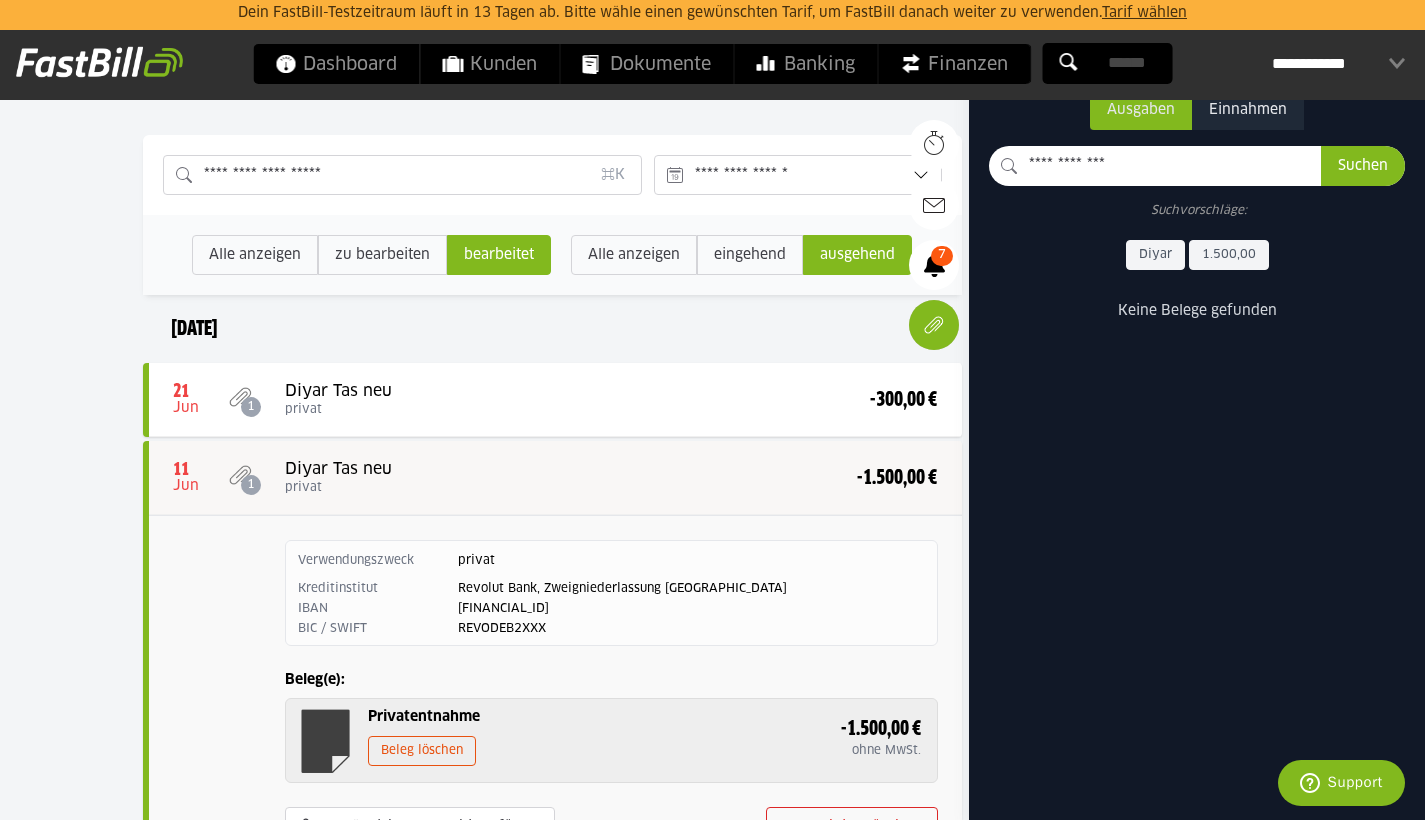scroll, scrollTop: 0, scrollLeft: 0, axis: both 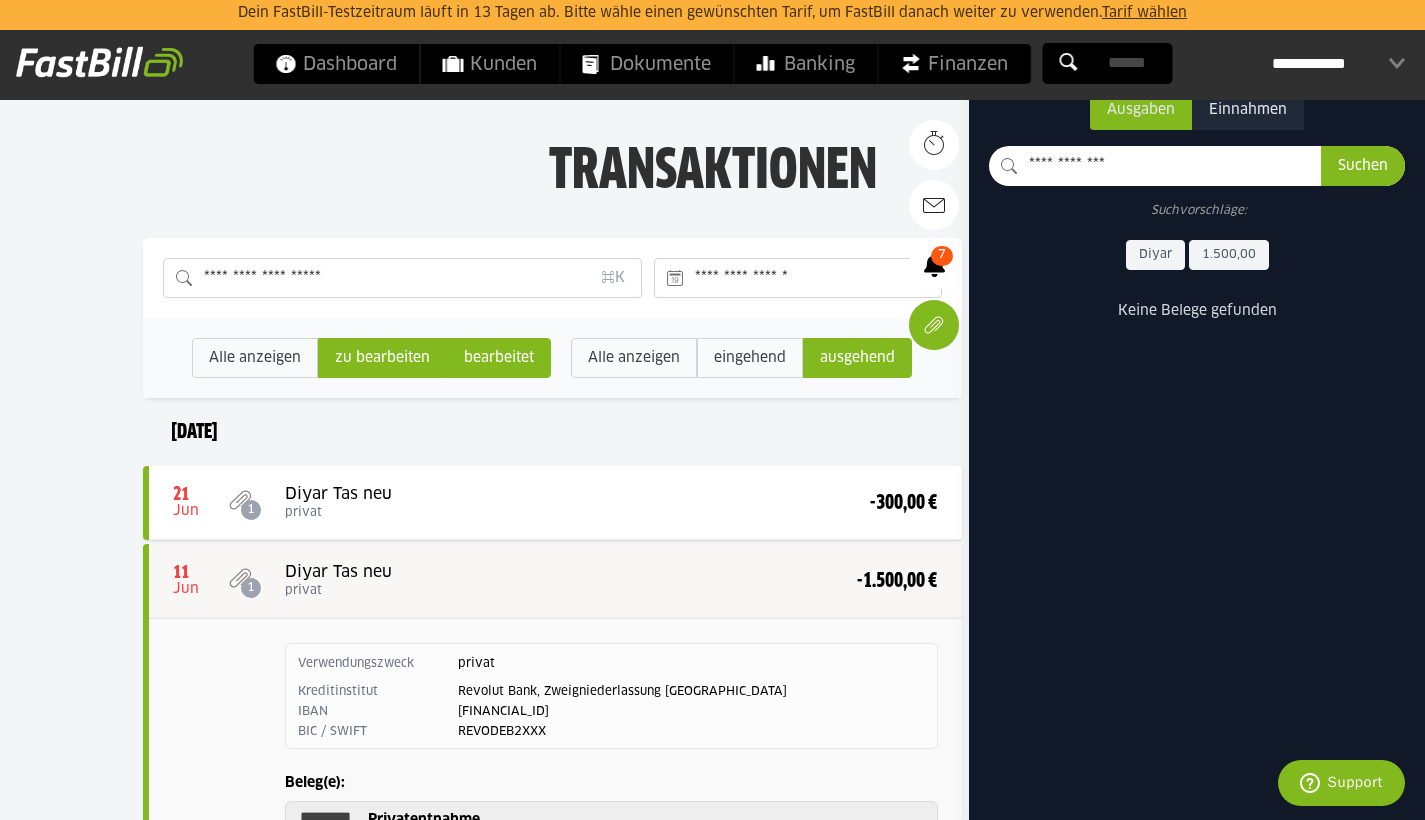 click on "zu bearbeiten" at bounding box center (499, 358) 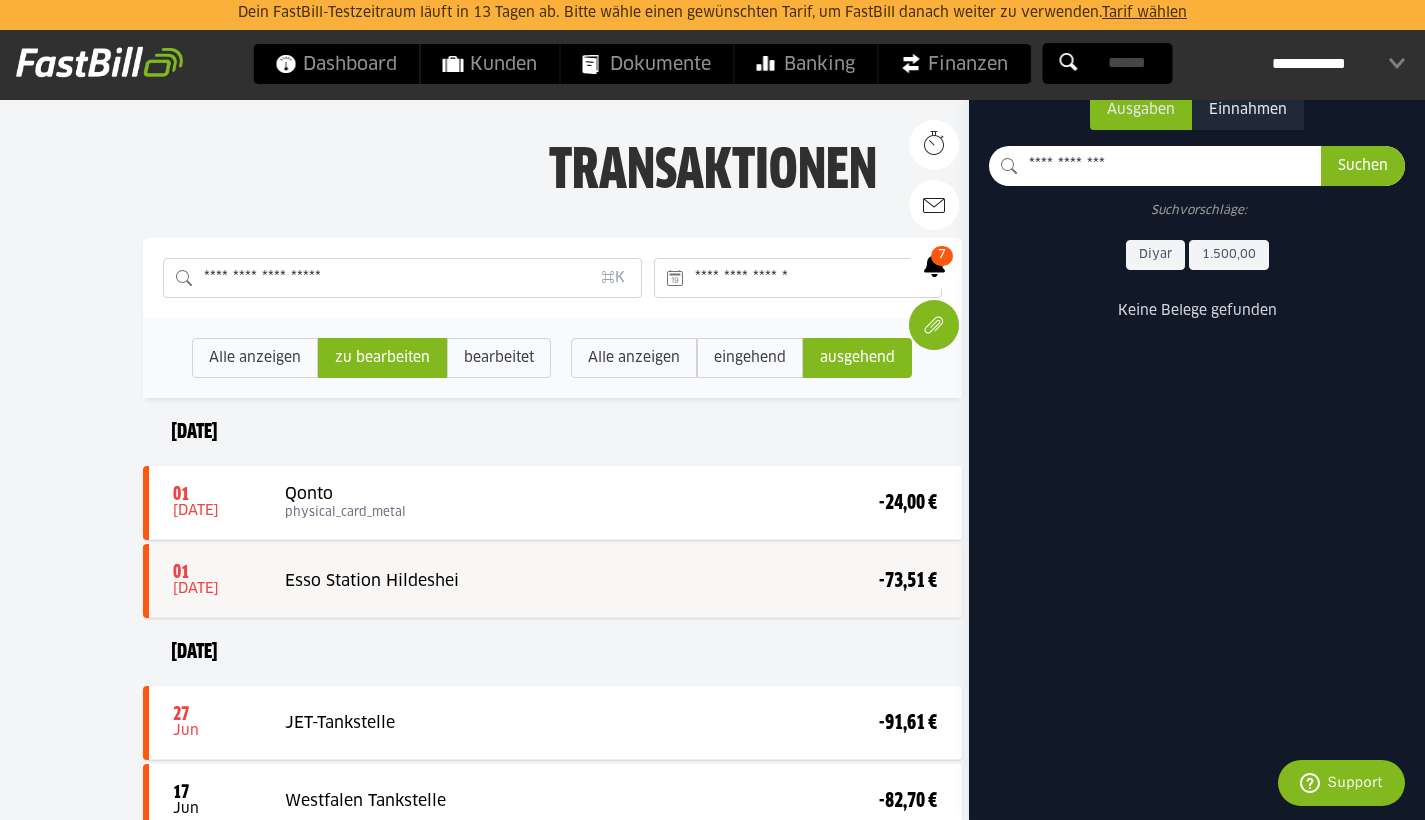click at bounding box center [555, 581] 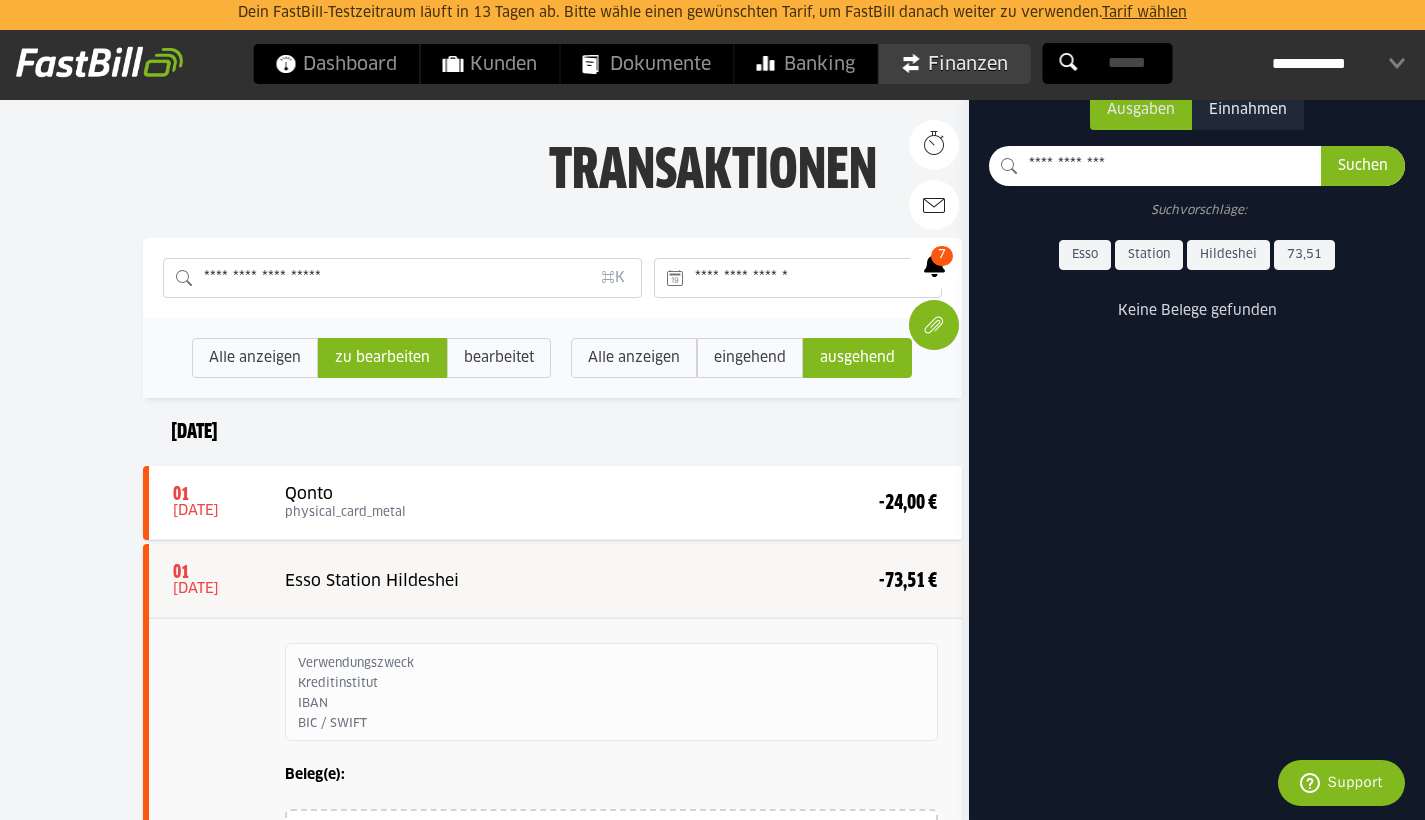 click on "Finanzen" at bounding box center [954, 64] 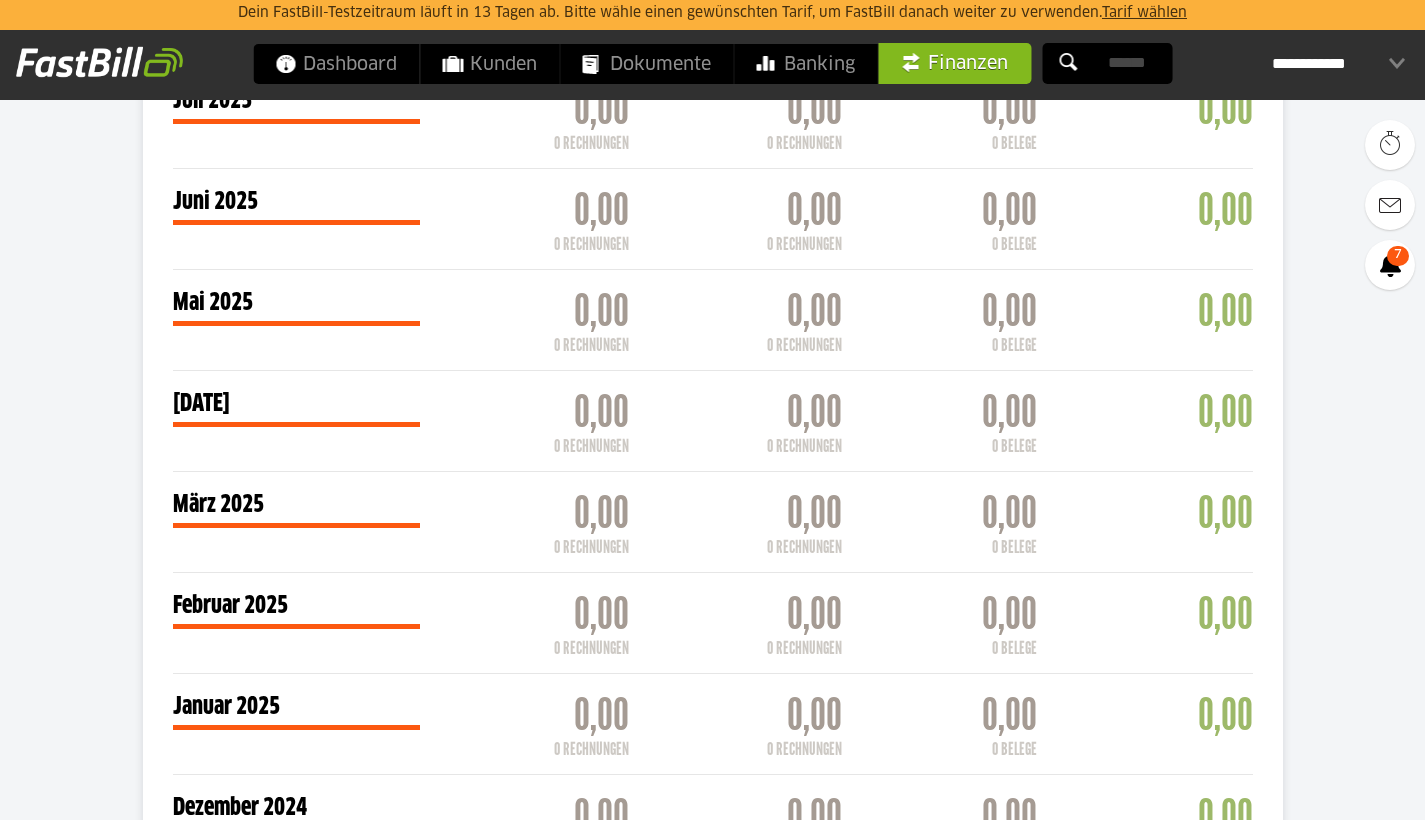 scroll, scrollTop: 0, scrollLeft: 0, axis: both 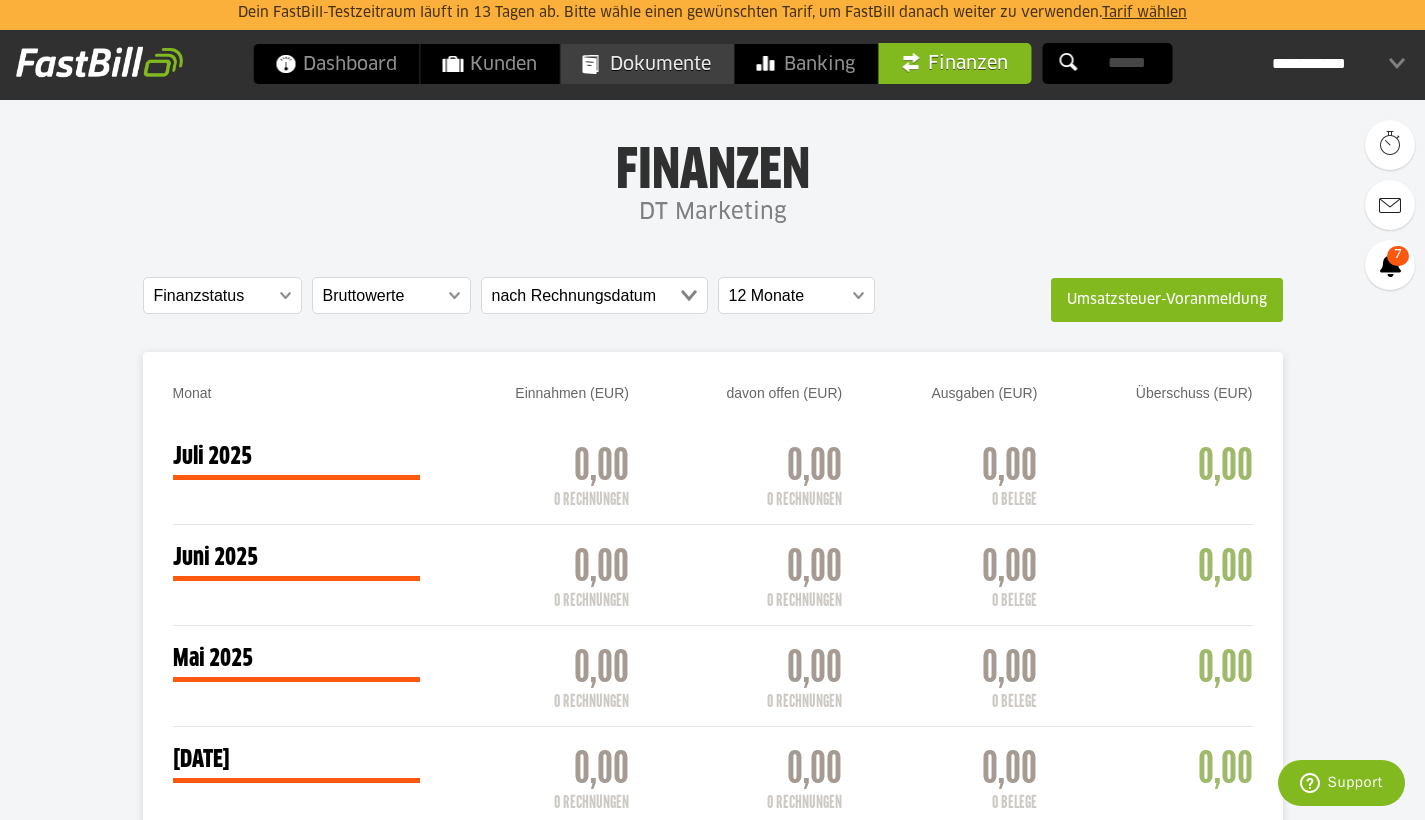 click on "Dokumente" at bounding box center [646, 64] 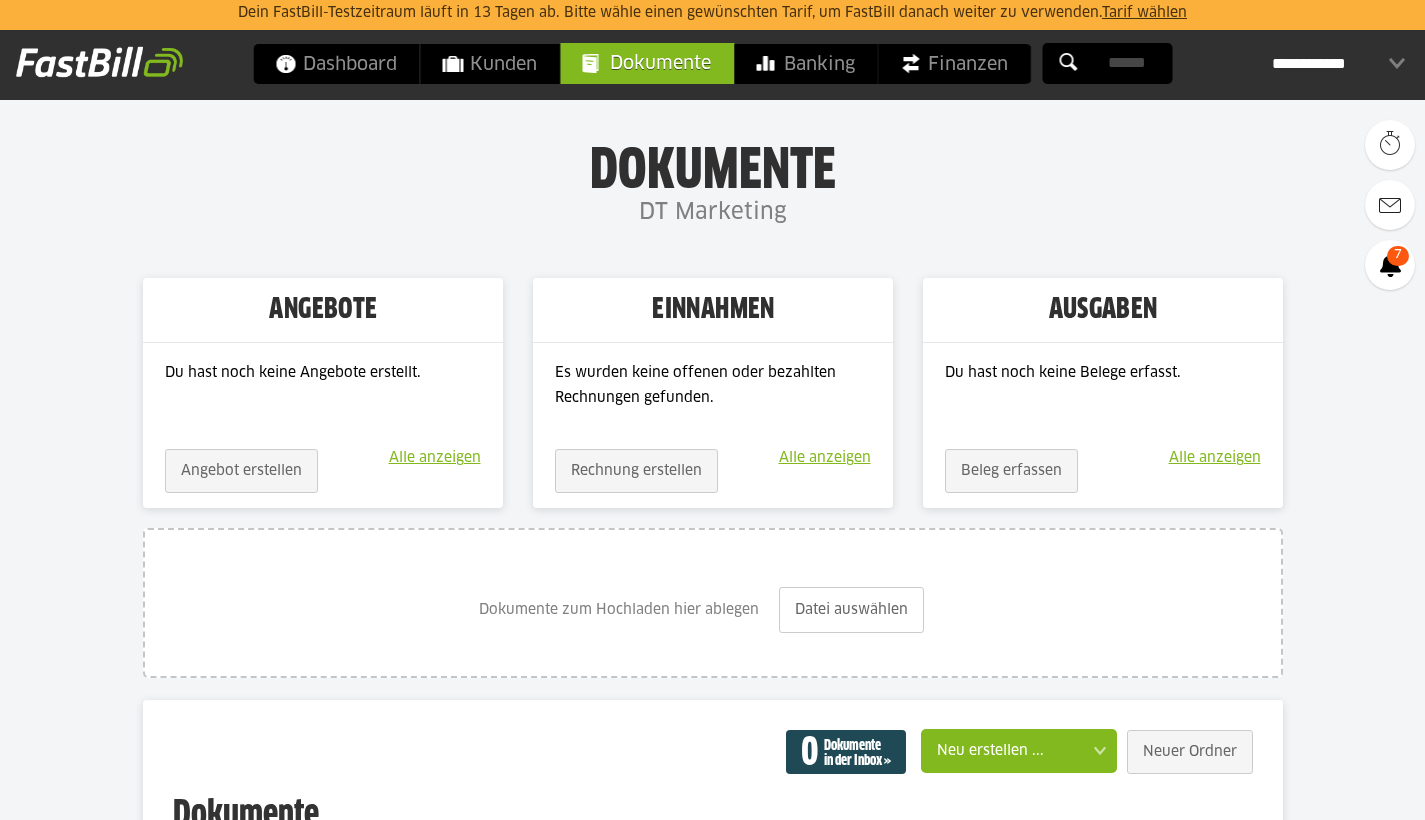 scroll, scrollTop: 0, scrollLeft: 0, axis: both 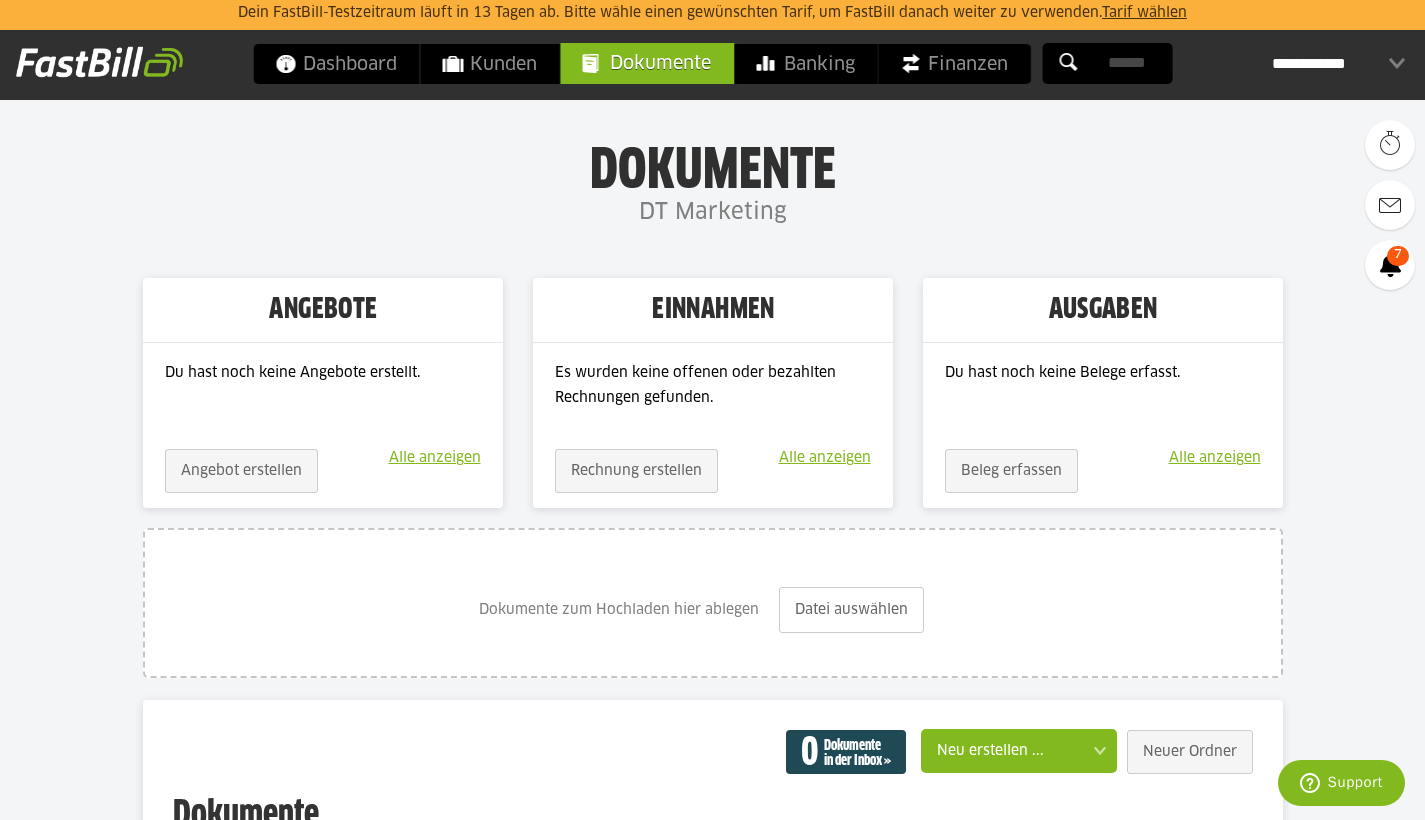 click on "Alle anzeigen" at bounding box center (825, 458) 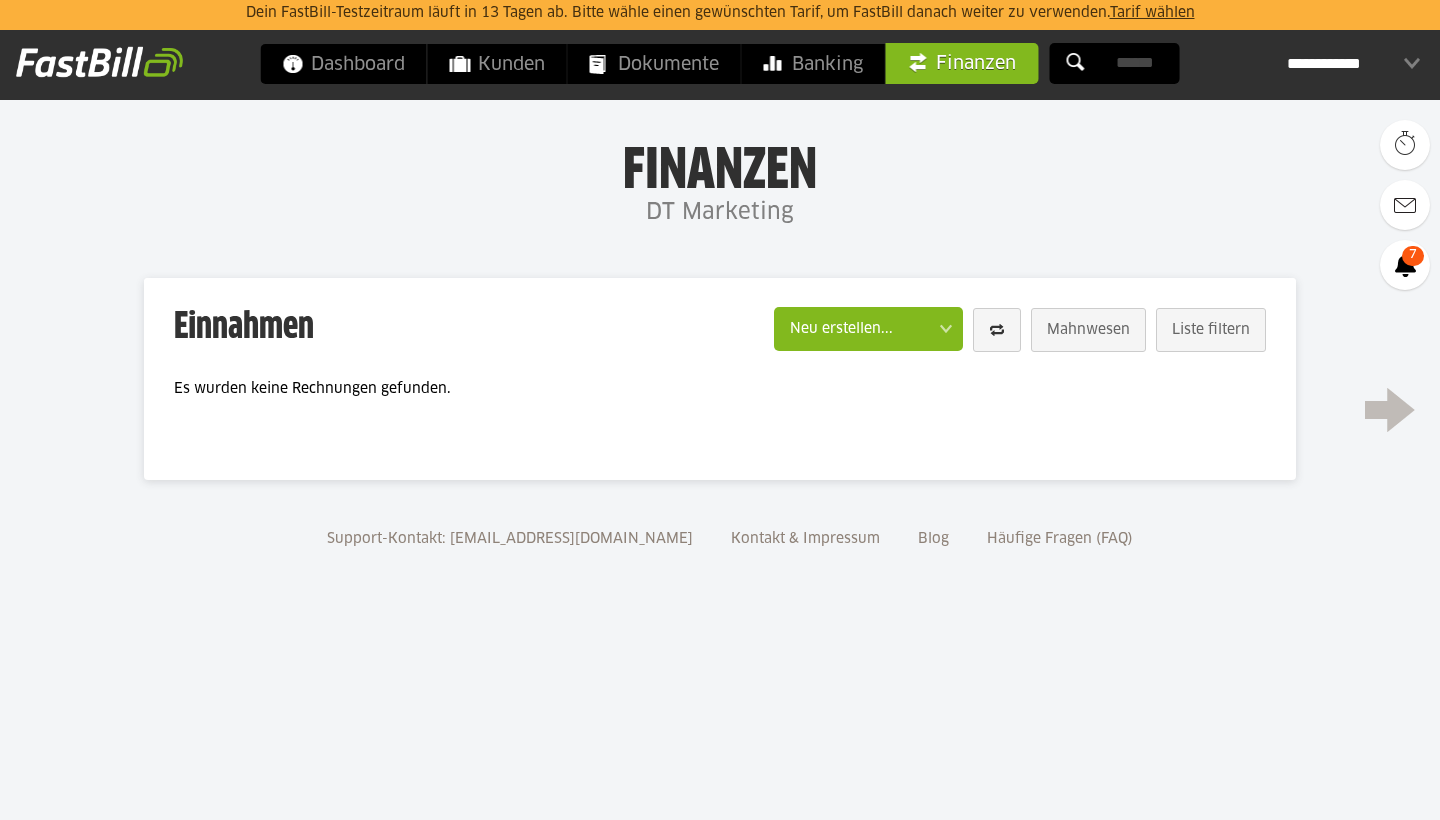 scroll, scrollTop: 0, scrollLeft: 0, axis: both 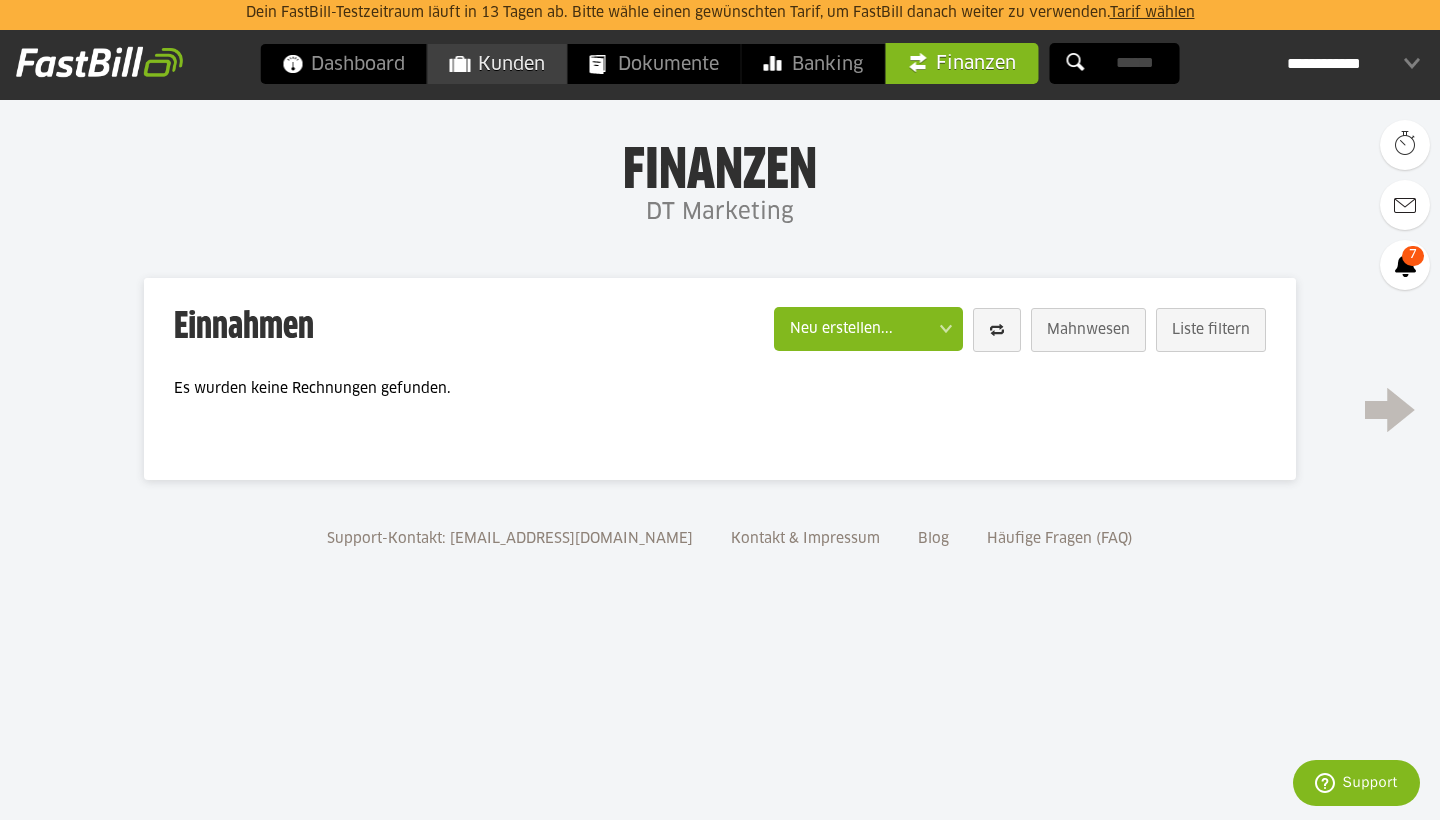 click on "Kunden" at bounding box center (497, 64) 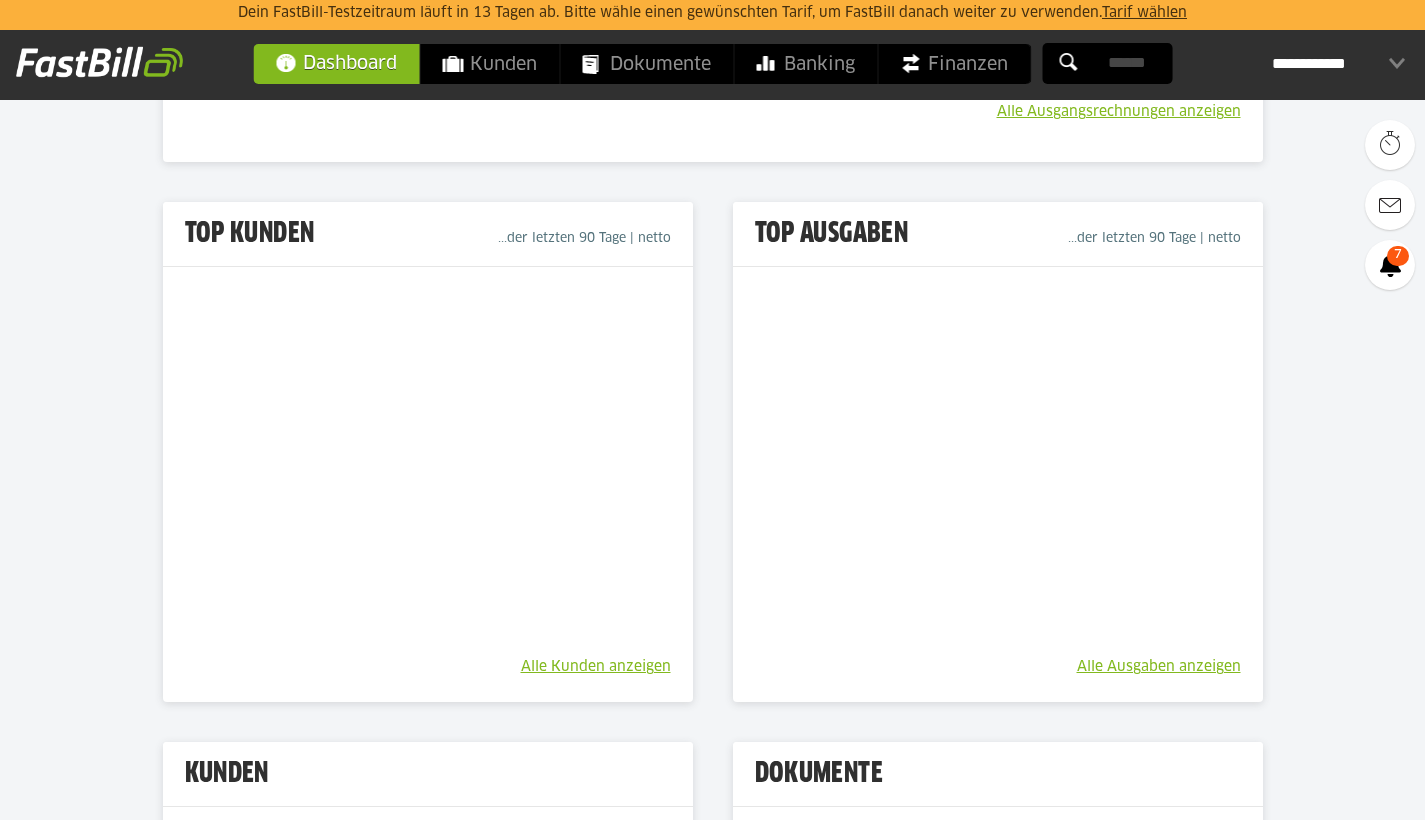 scroll, scrollTop: 691, scrollLeft: 0, axis: vertical 